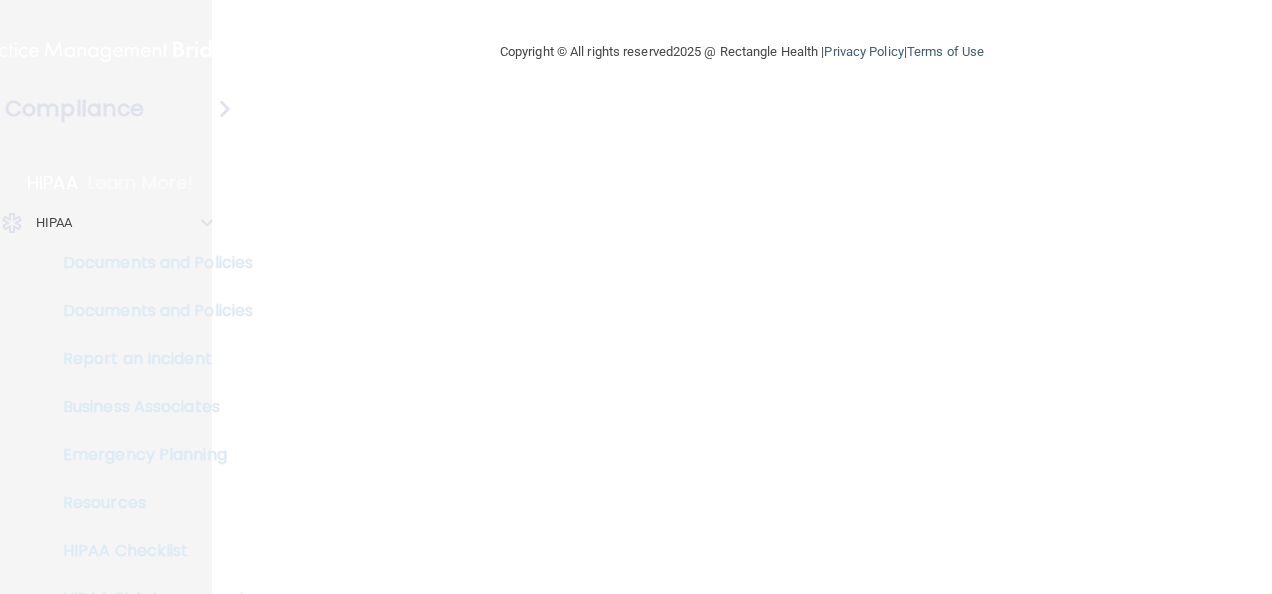scroll, scrollTop: 0, scrollLeft: 0, axis: both 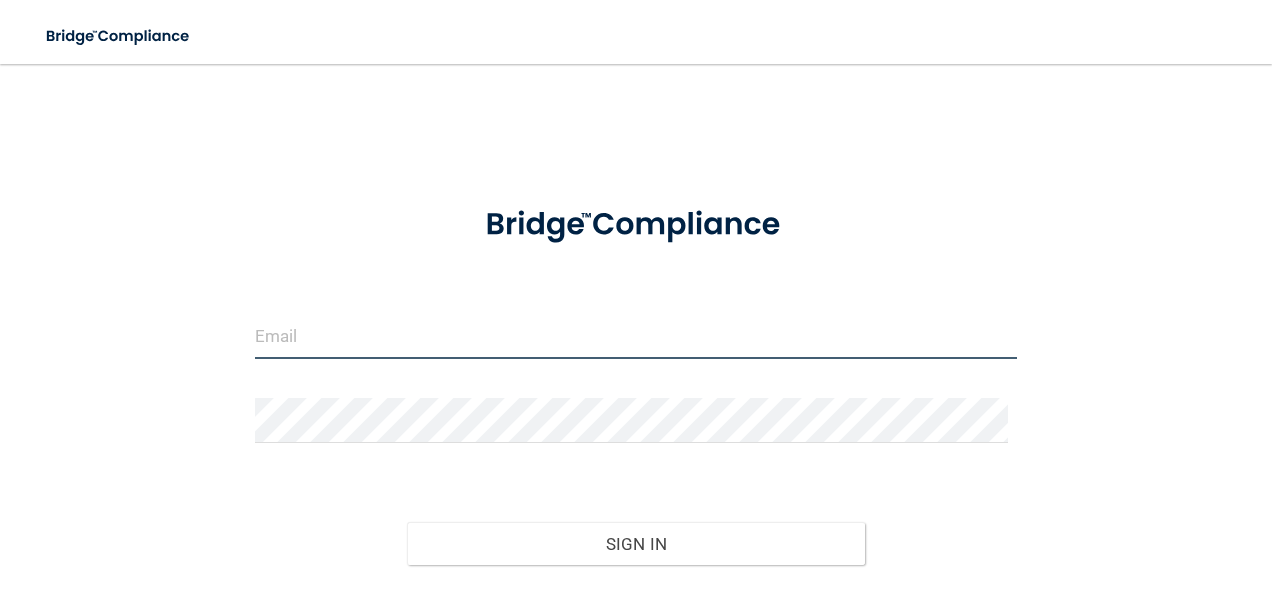 type on "om.hdg@wavedp.com" 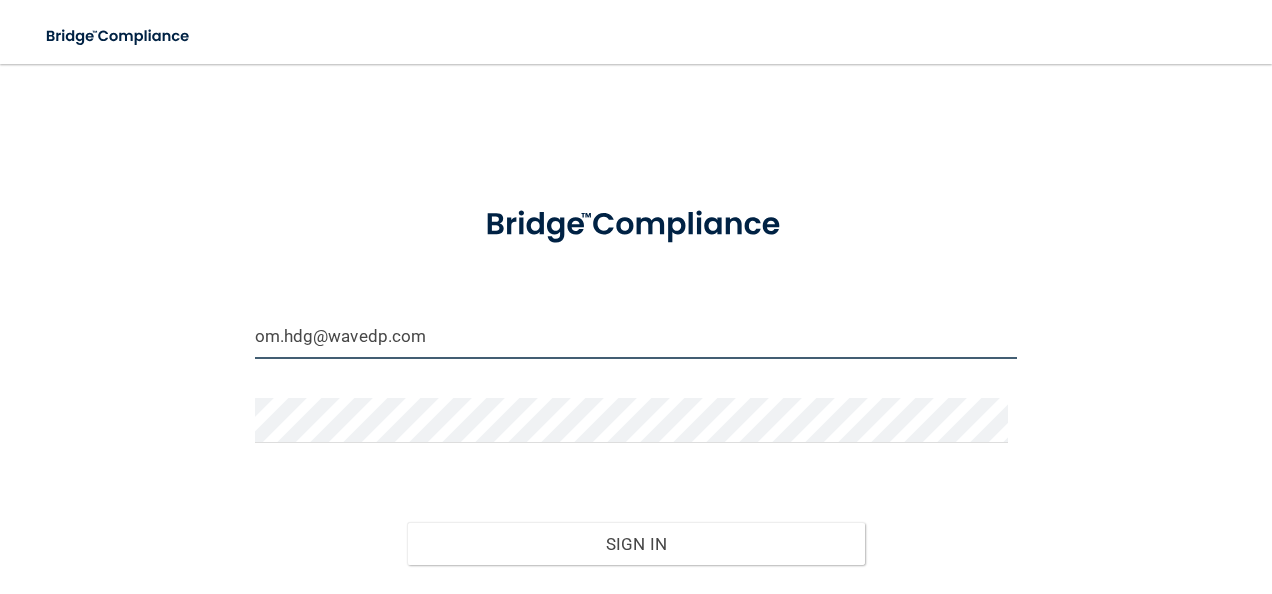 click on "om.hdg@wavedp.com" at bounding box center (636, 336) 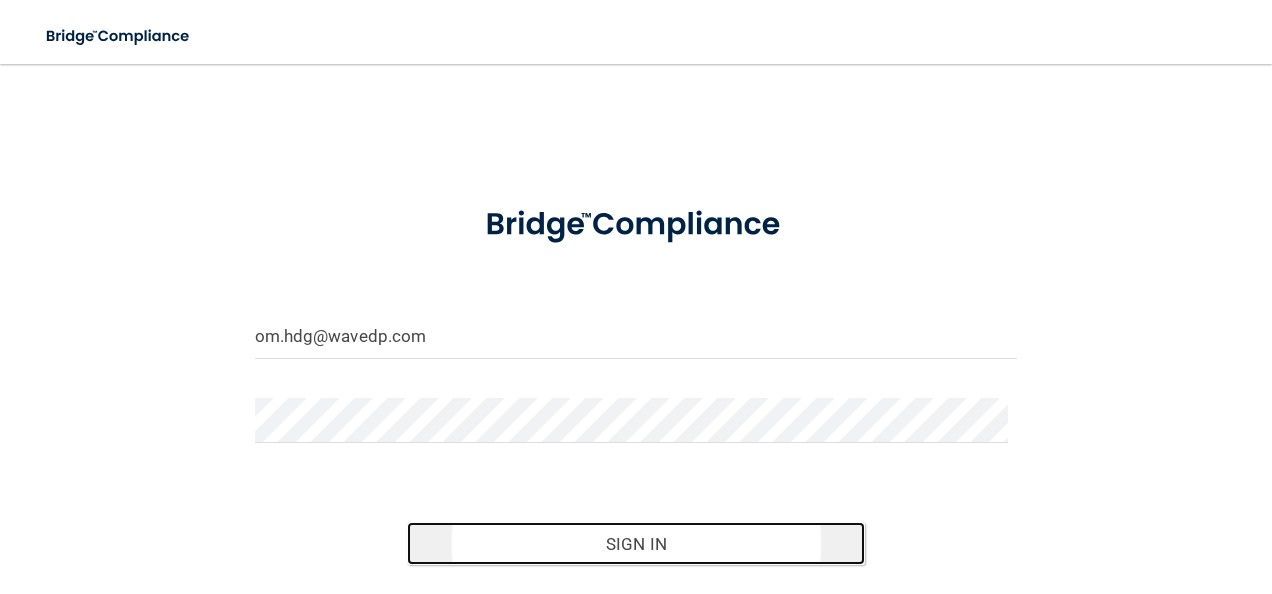 click on "Sign In" at bounding box center (636, 544) 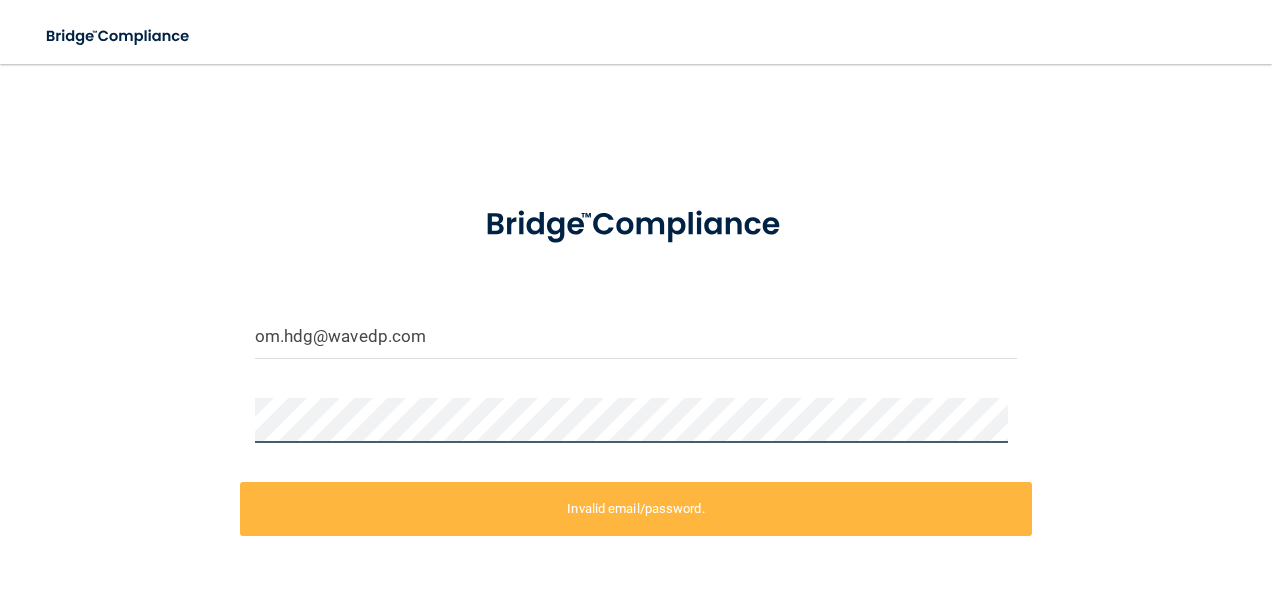 click on "om.hdg@wavedp.com                                    Invalid email/password.     You don't have permission to access that page.       Sign In            Forgot Password?" at bounding box center (636, 399) 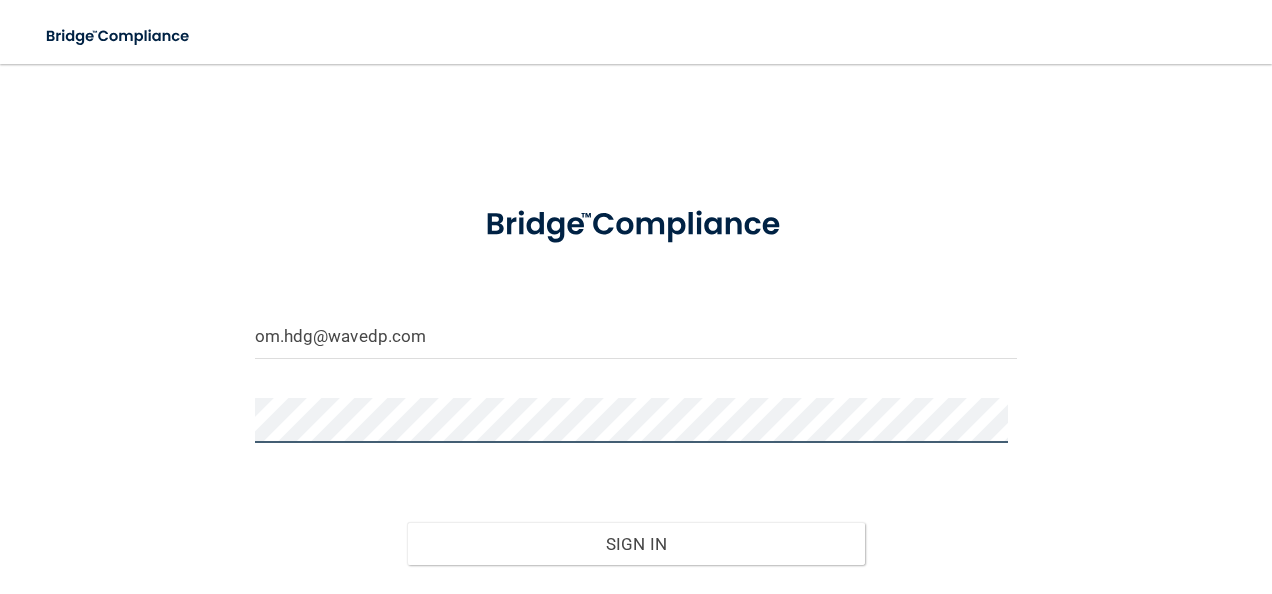 click on "Sign In" at bounding box center [636, 544] 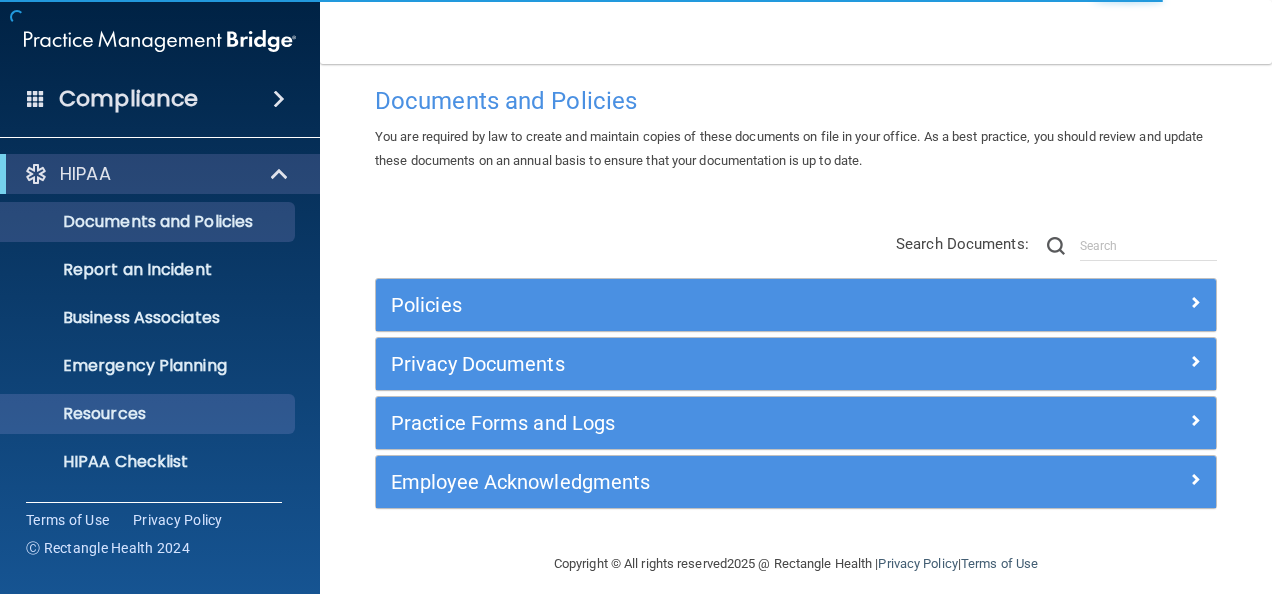 scroll, scrollTop: 44, scrollLeft: 0, axis: vertical 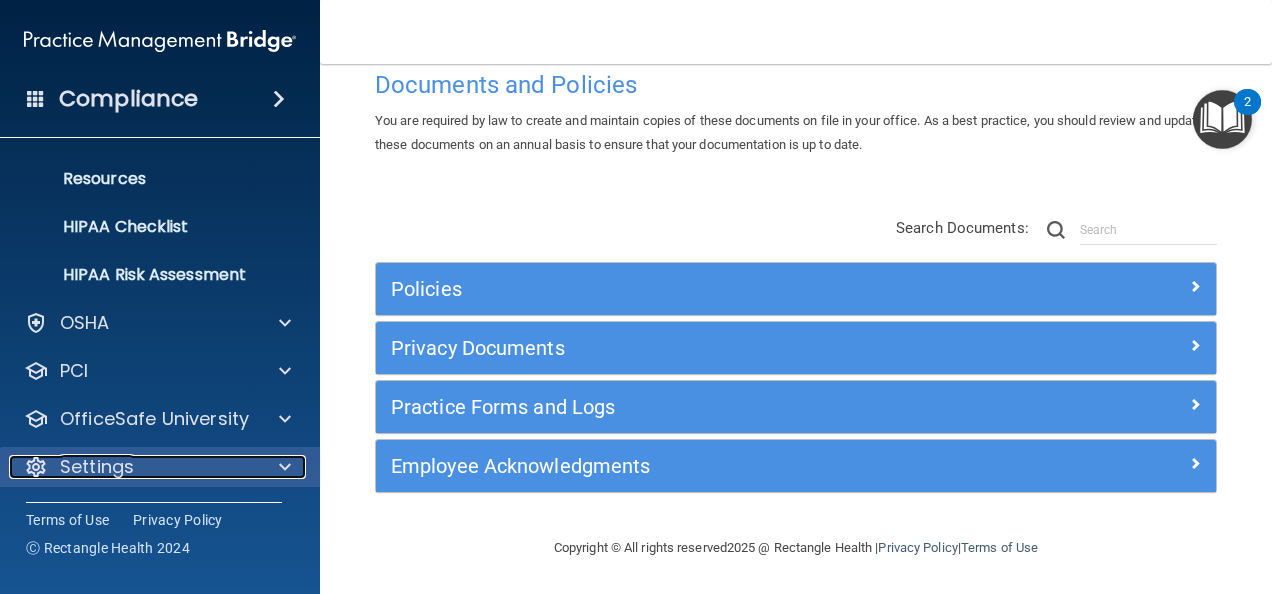 click on "Settings" at bounding box center (97, 467) 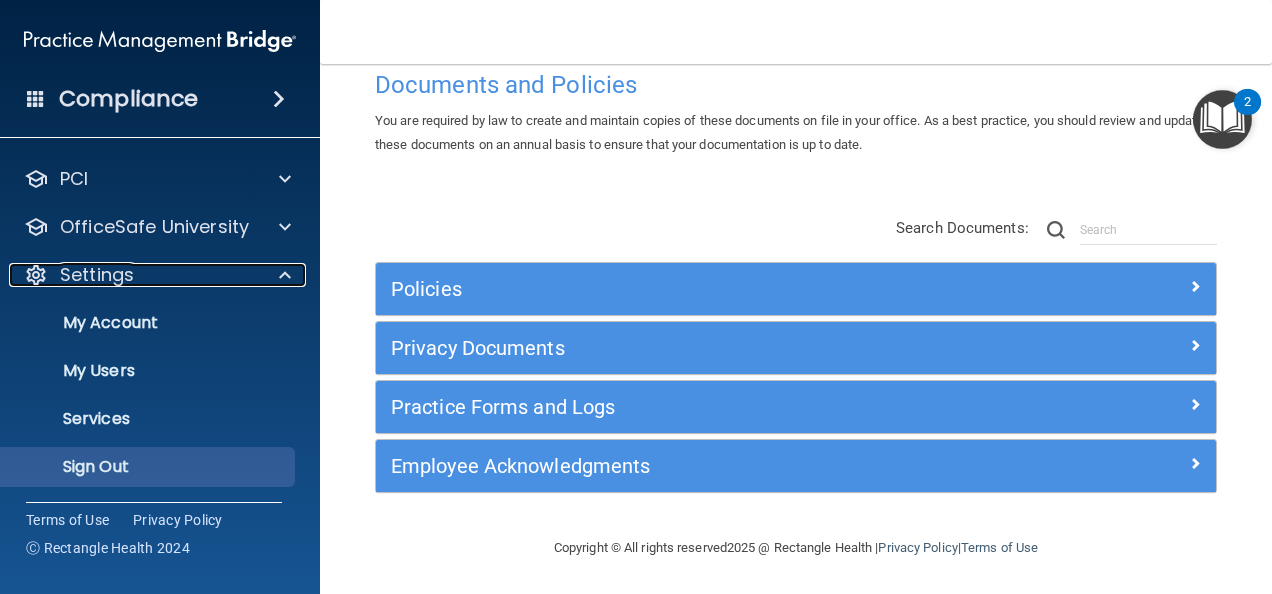 scroll, scrollTop: 427, scrollLeft: 0, axis: vertical 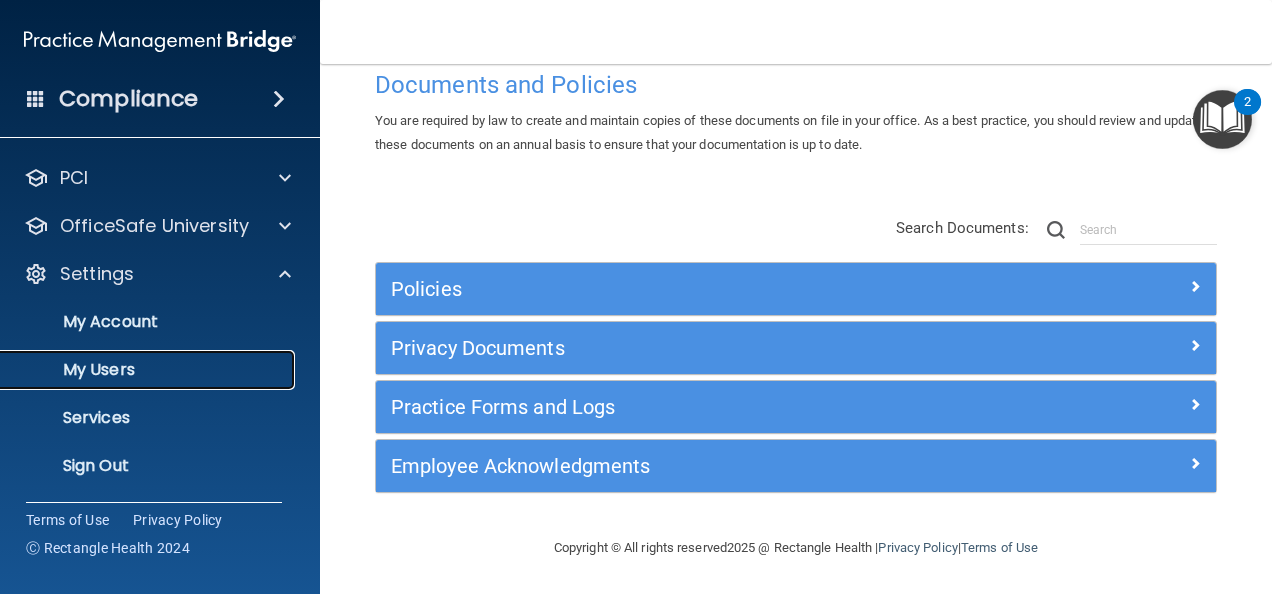 drag, startPoint x: 143, startPoint y: 362, endPoint x: 154, endPoint y: 368, distance: 12.529964 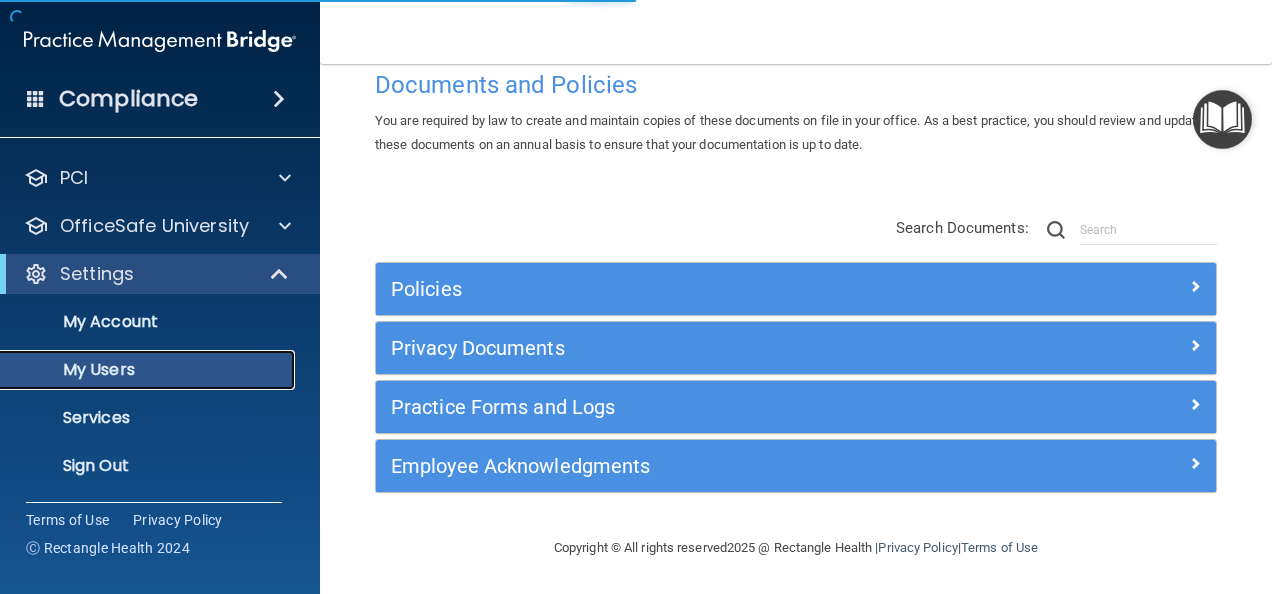 scroll, scrollTop: 91, scrollLeft: 0, axis: vertical 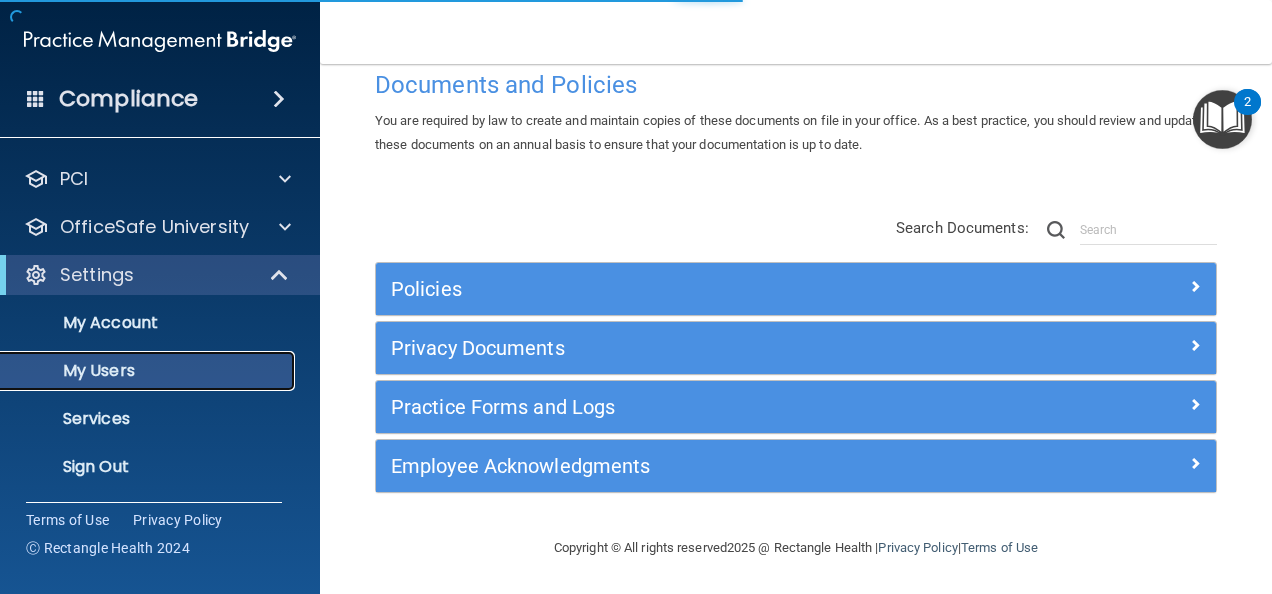 select on "20" 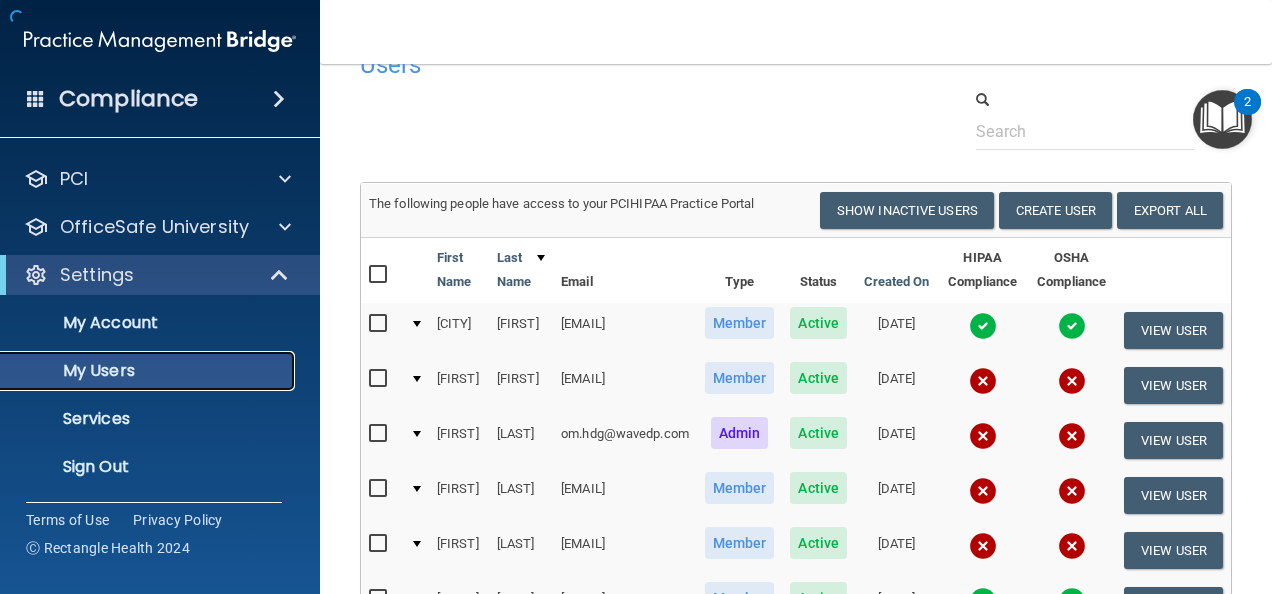 scroll, scrollTop: 601, scrollLeft: 0, axis: vertical 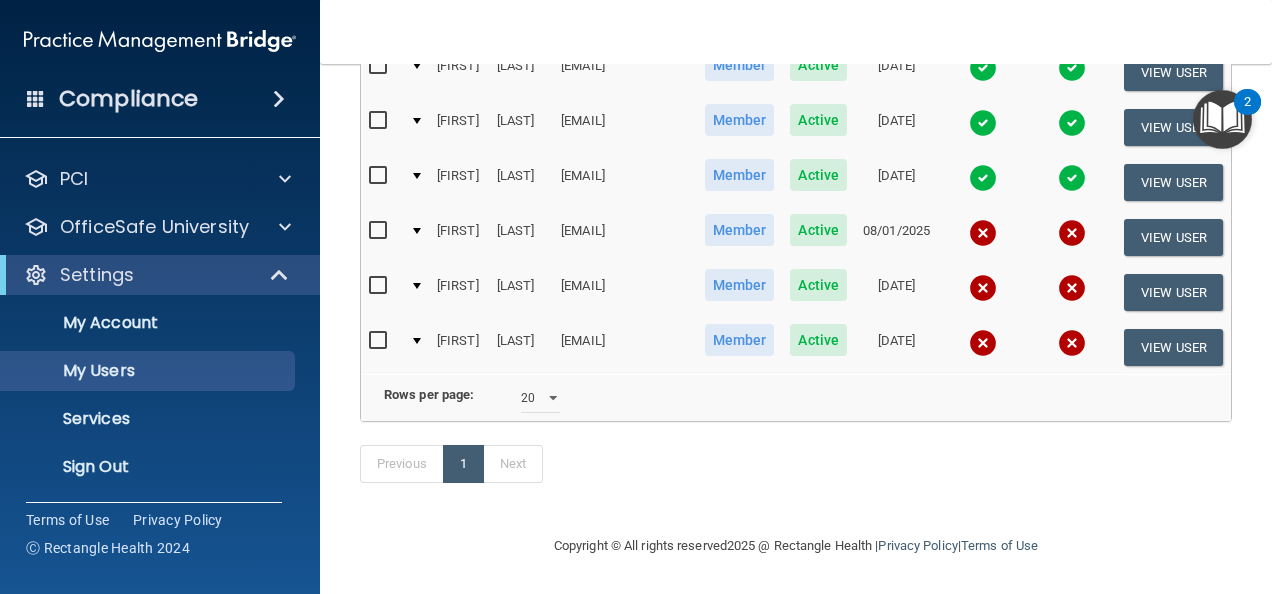drag, startPoint x: 536, startPoint y: 197, endPoint x: 685, endPoint y: 218, distance: 150.4726 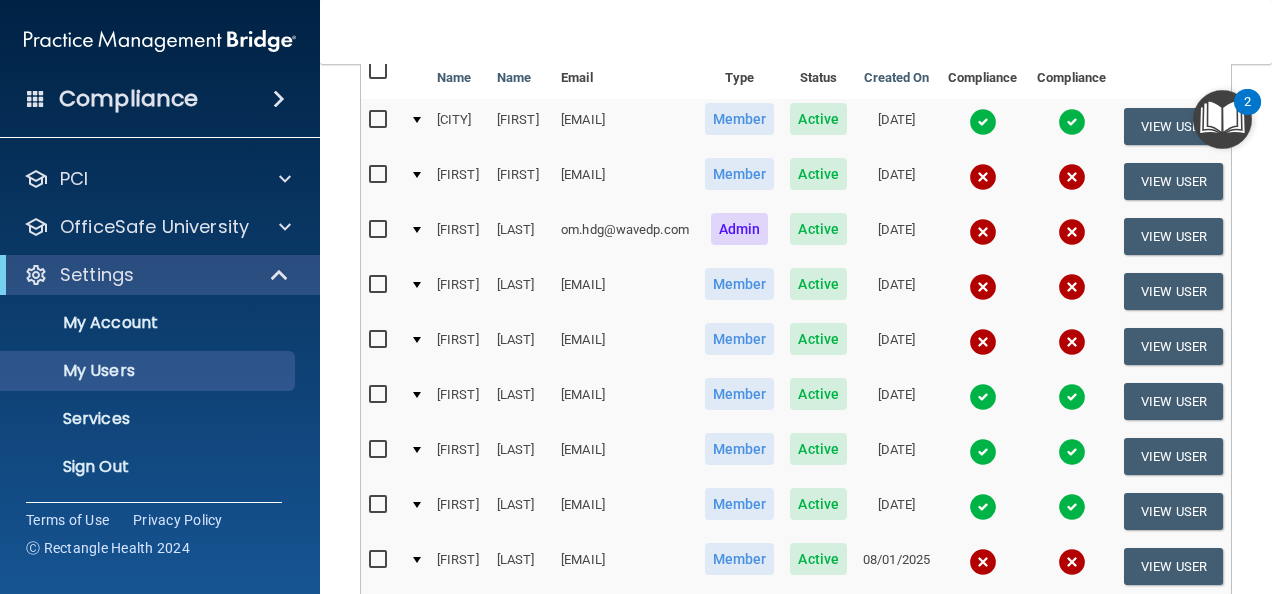 scroll, scrollTop: 201, scrollLeft: 0, axis: vertical 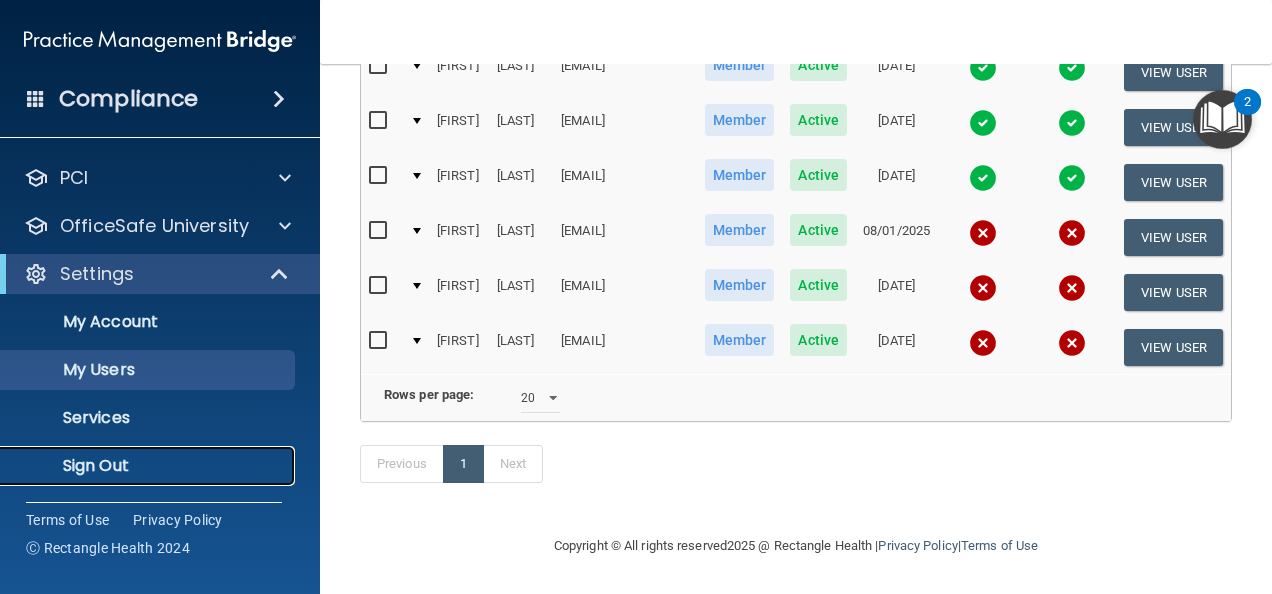click on "Sign Out" at bounding box center (149, 466) 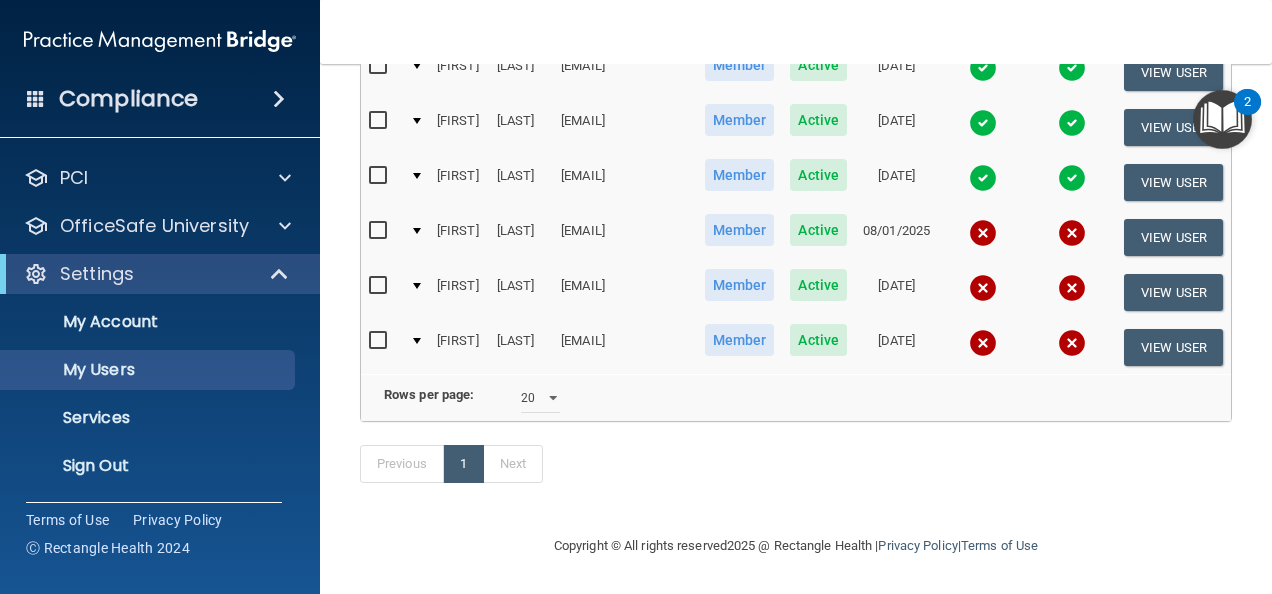 scroll, scrollTop: 121, scrollLeft: 0, axis: vertical 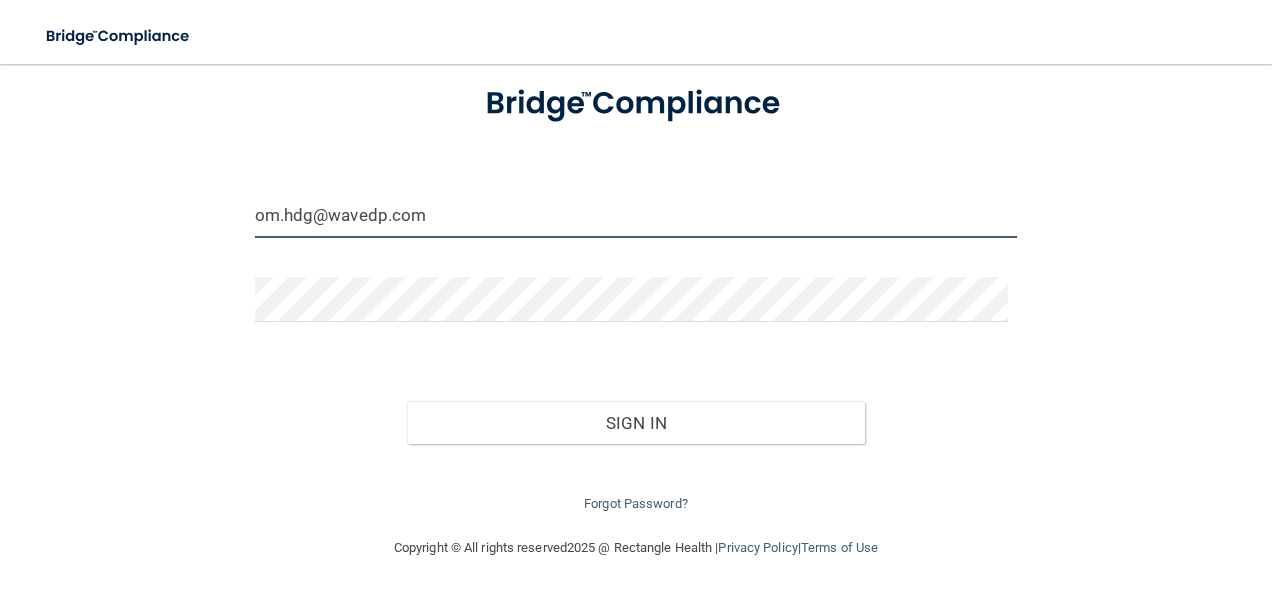 click on "om.hdg@wavedp.com" at bounding box center [636, 215] 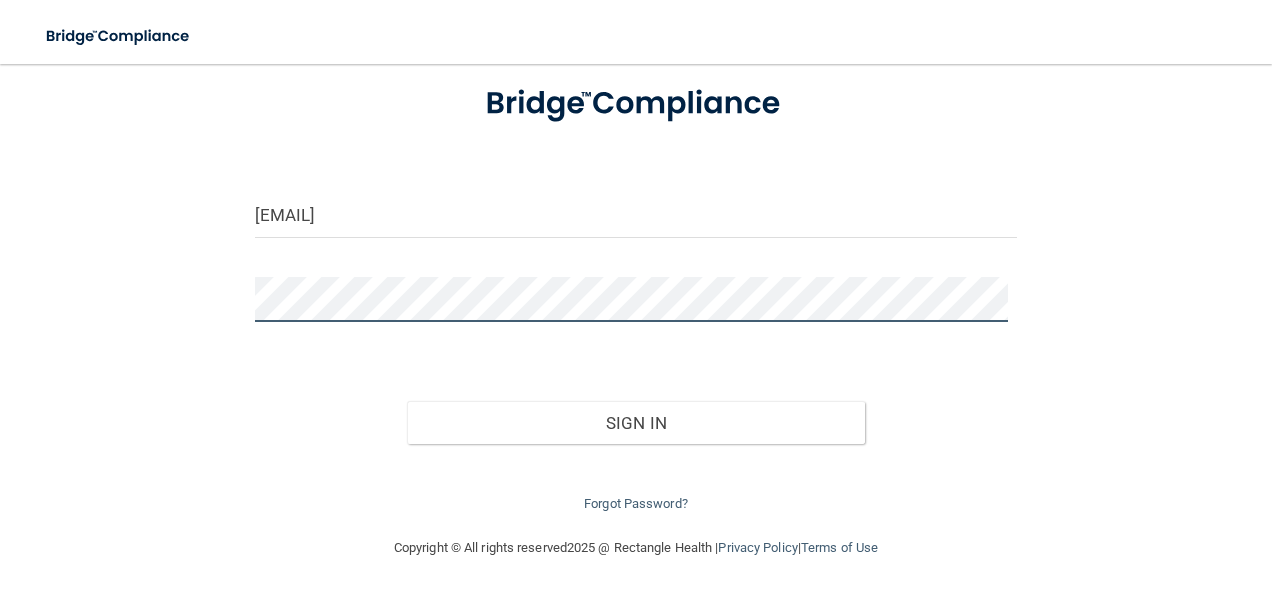 click on "om.ecfd@wavedp.com                                    Invalid email/password.     You don't have permission to access that page.       Sign In            Forgot Password?" at bounding box center (636, 239) 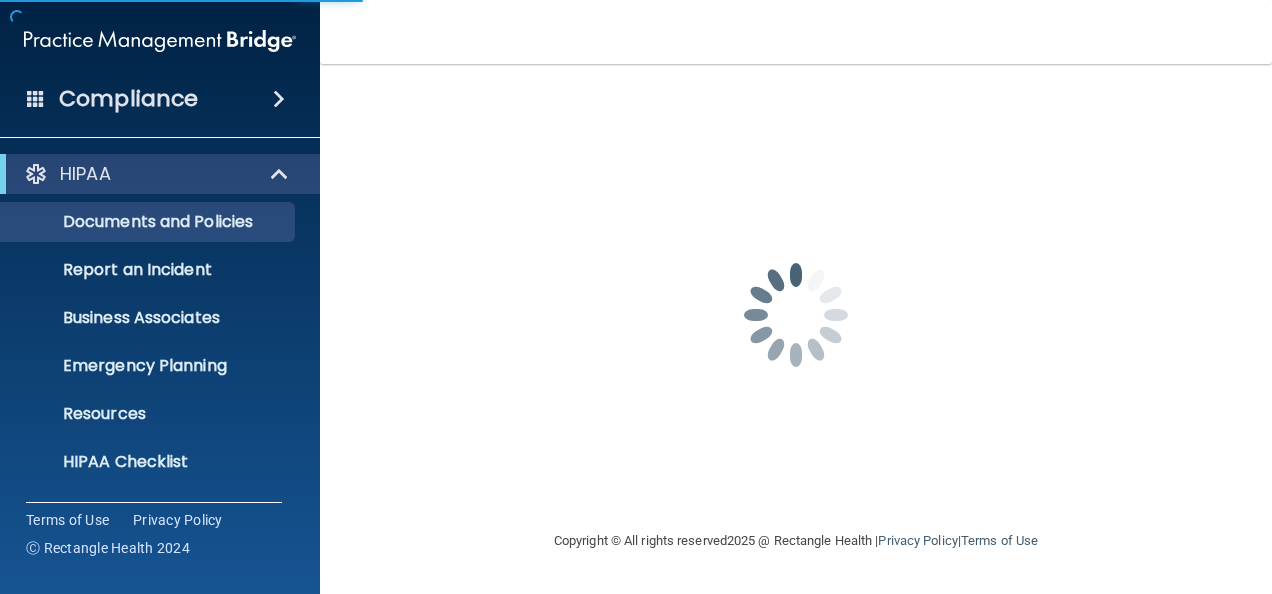 scroll, scrollTop: 0, scrollLeft: 0, axis: both 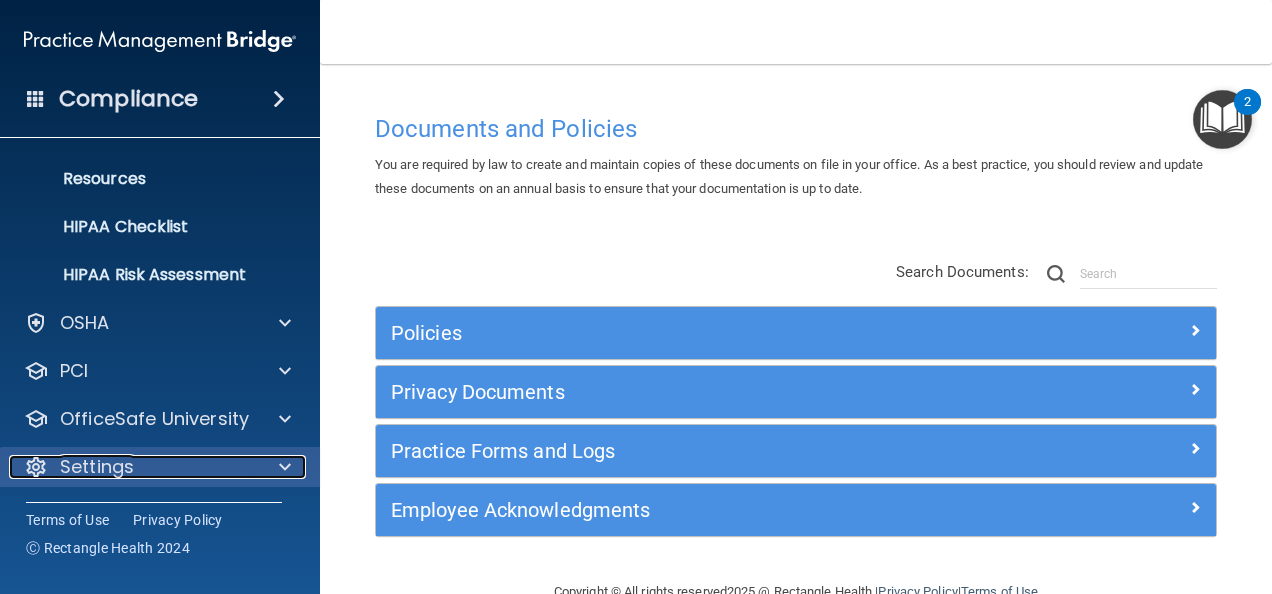 click on "Settings" at bounding box center (97, 467) 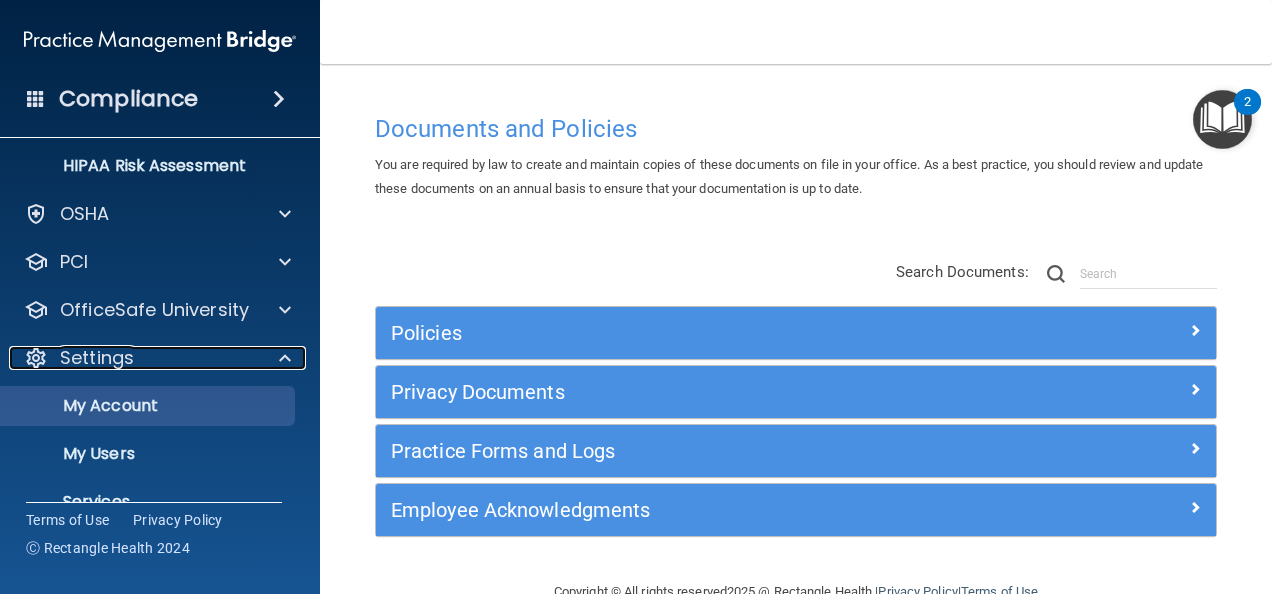 scroll, scrollTop: 427, scrollLeft: 0, axis: vertical 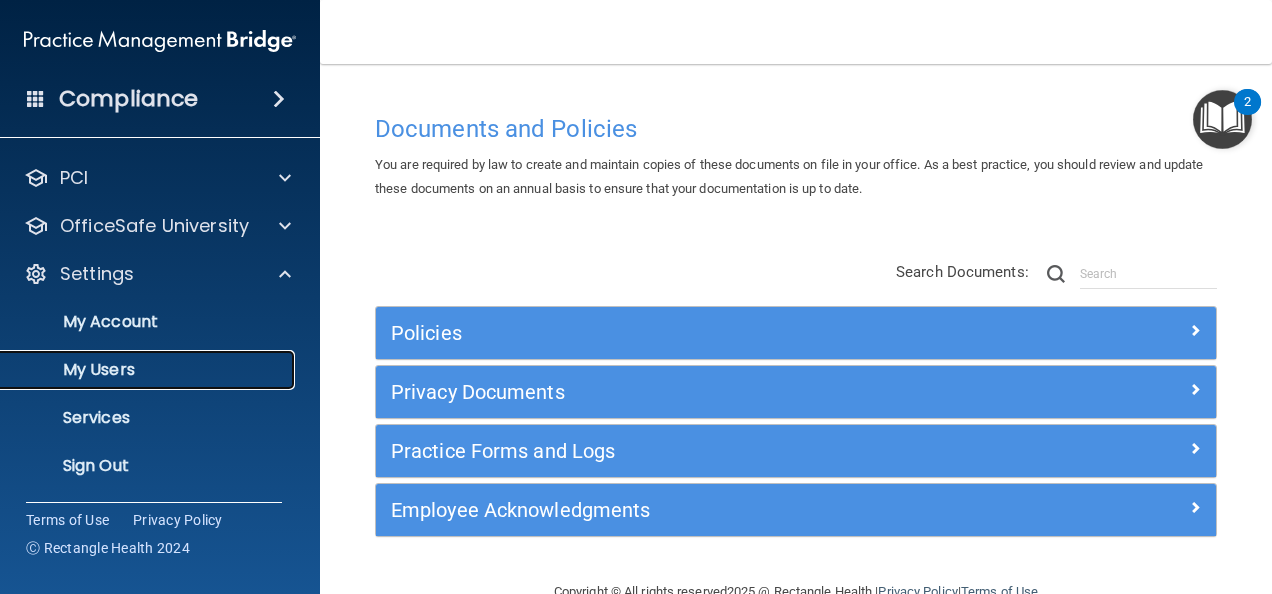 click on "My Users" at bounding box center (149, 370) 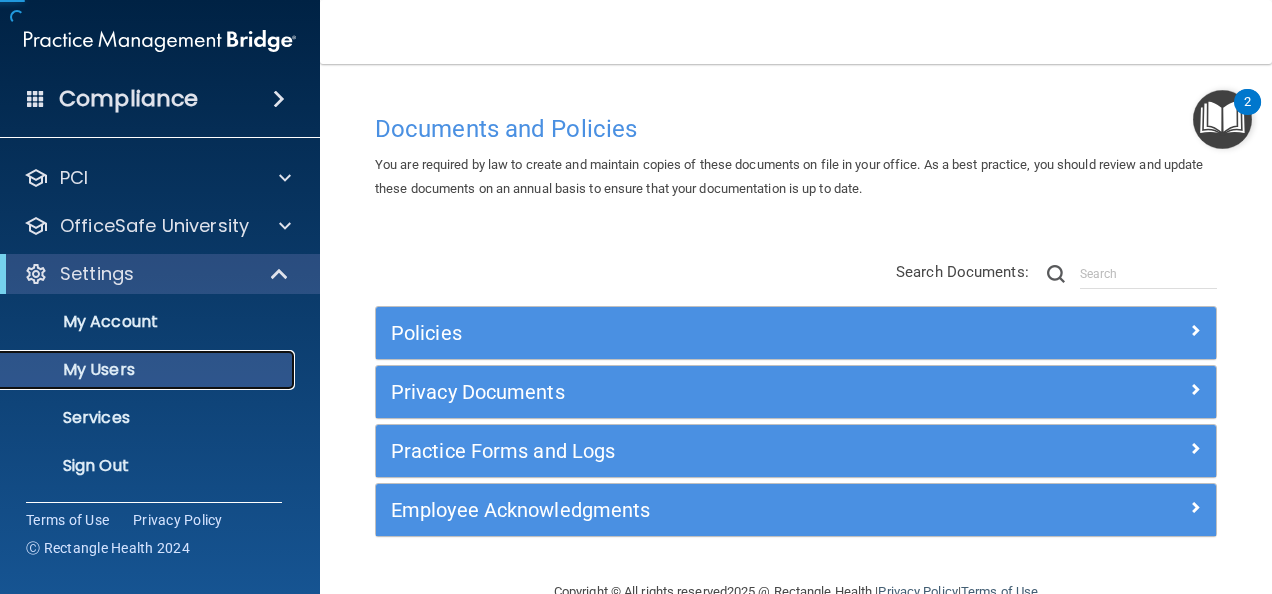 scroll, scrollTop: 91, scrollLeft: 0, axis: vertical 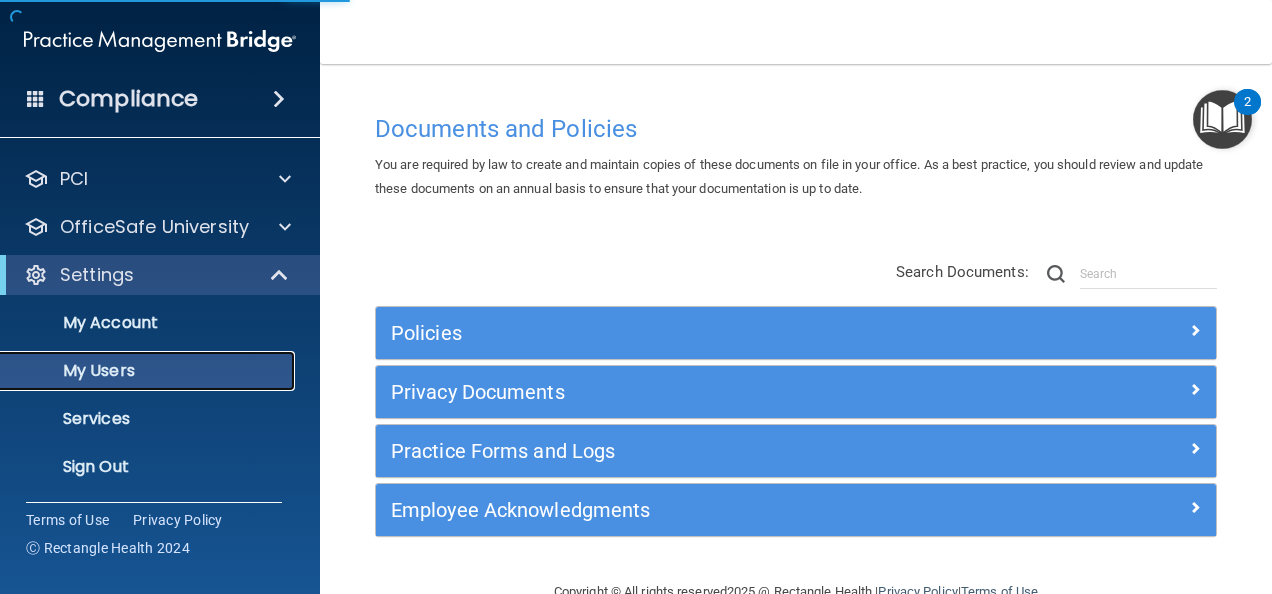 select on "20" 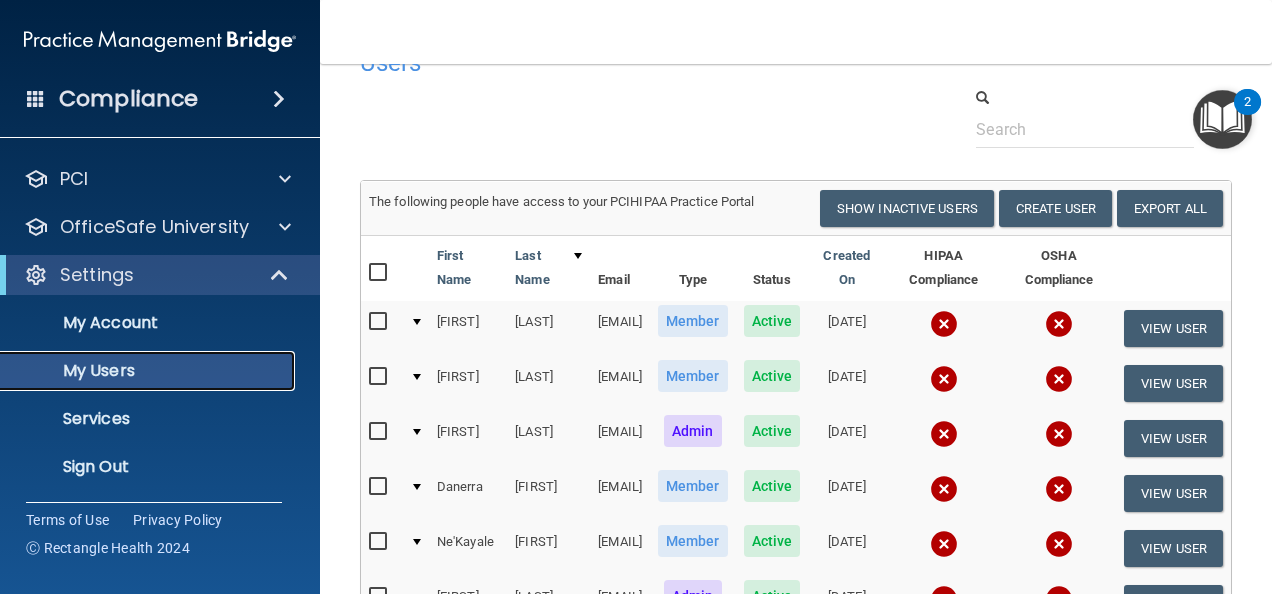 scroll, scrollTop: 0, scrollLeft: 0, axis: both 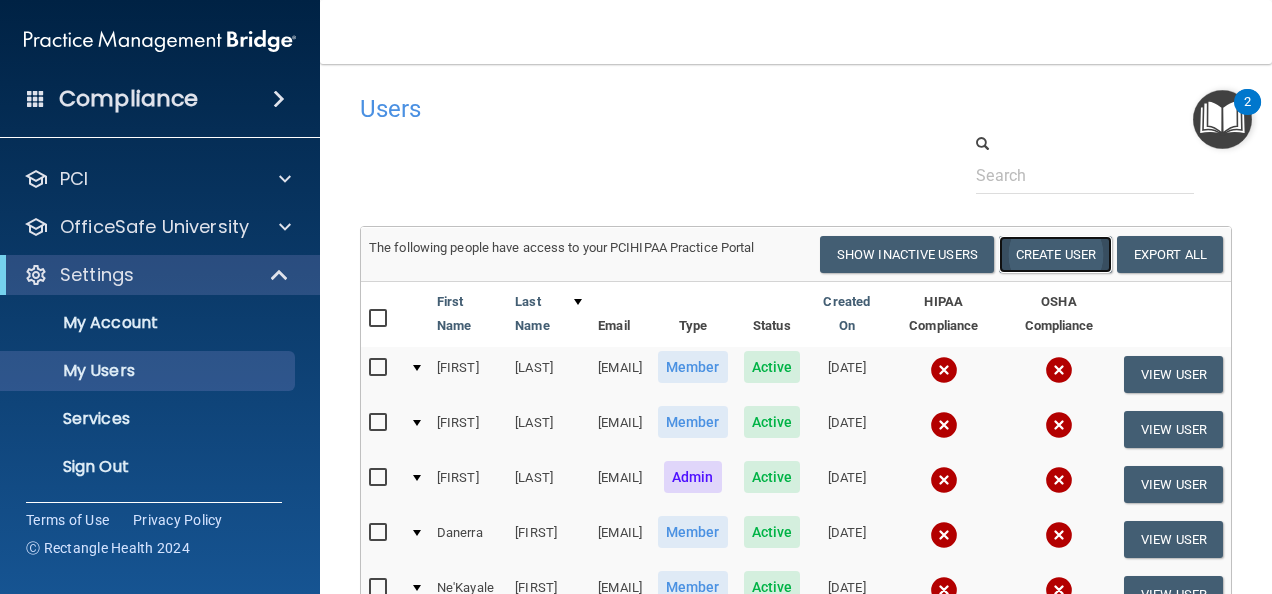 click on "Create User" at bounding box center (1055, 254) 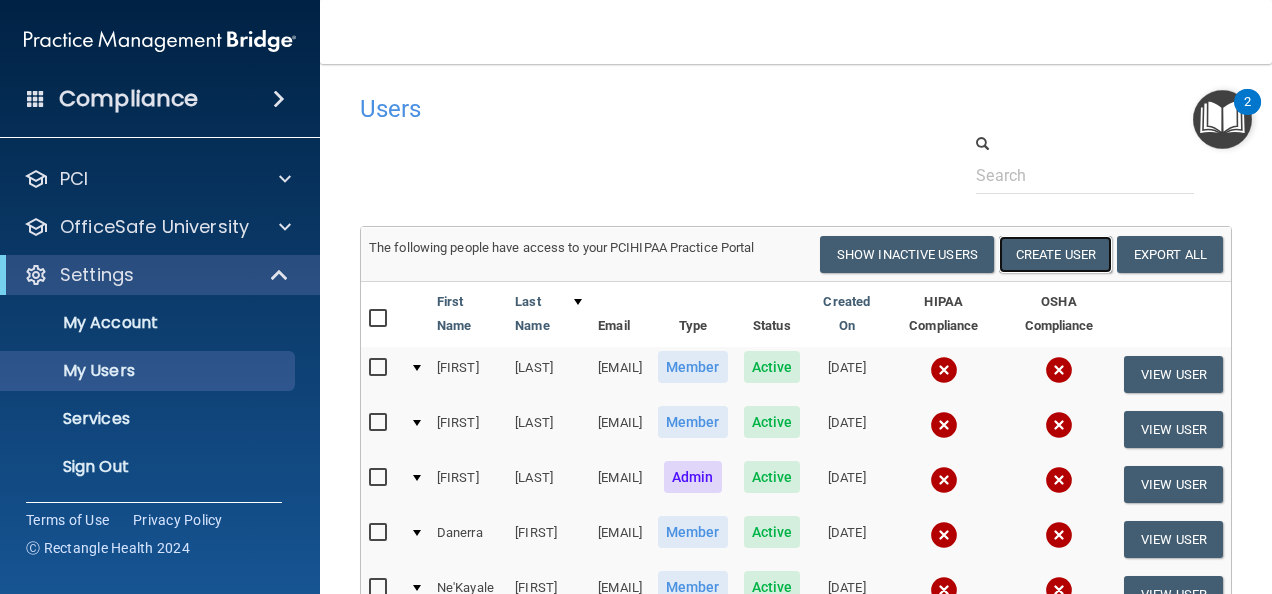 scroll, scrollTop: 0, scrollLeft: 0, axis: both 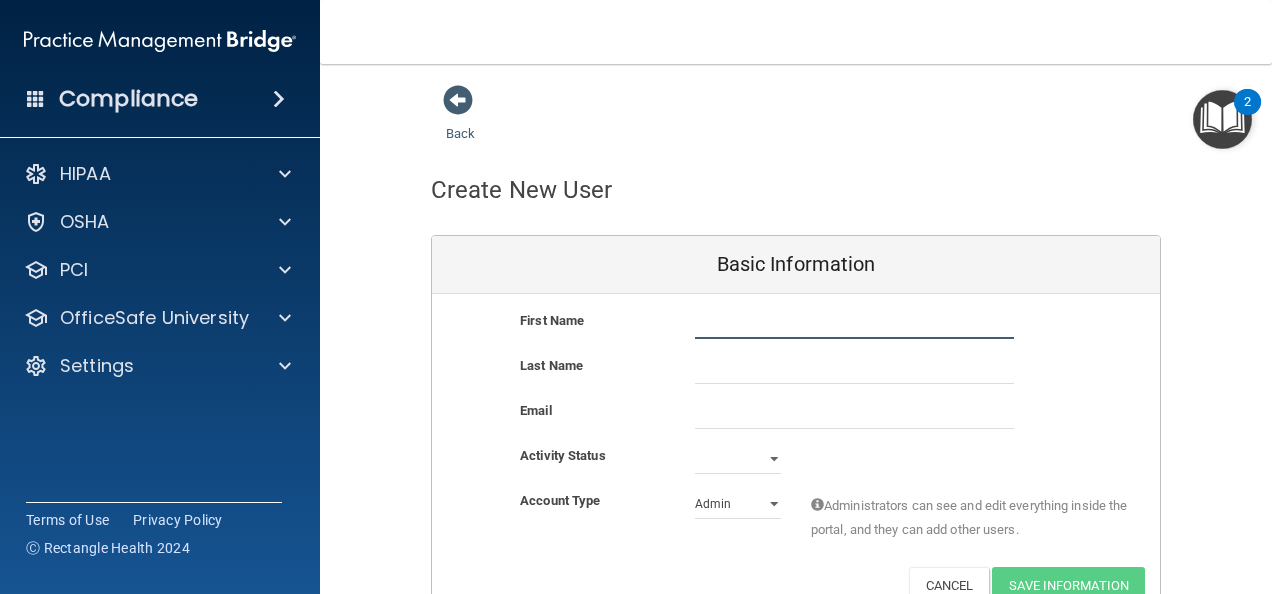 click at bounding box center (854, 324) 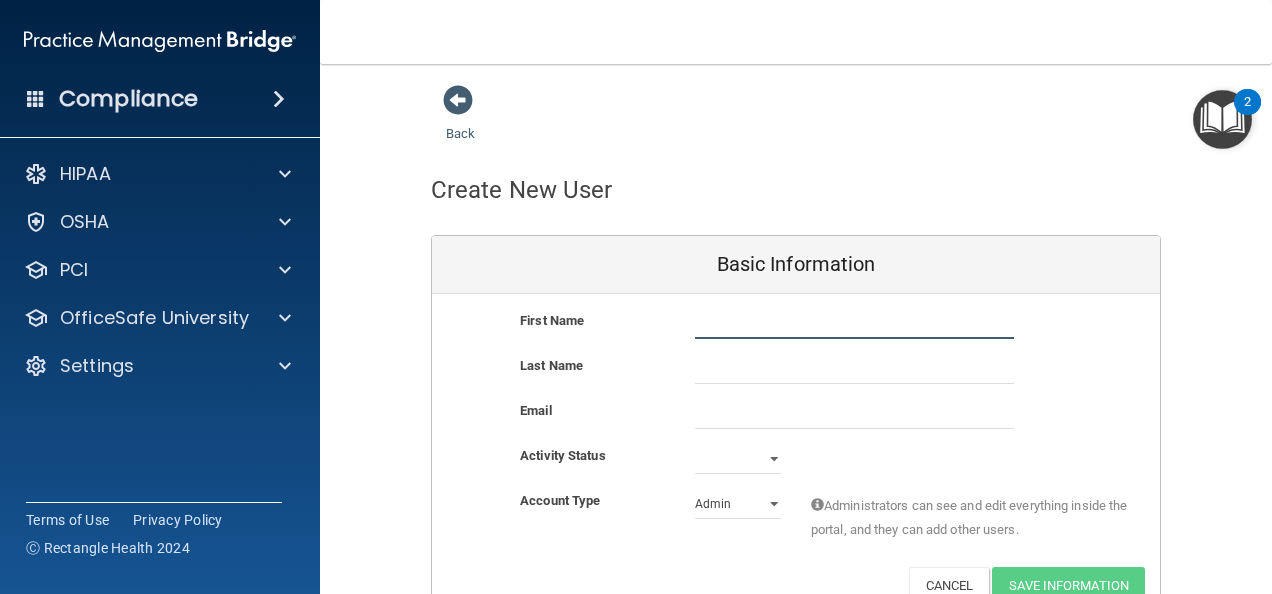 click at bounding box center [854, 324] 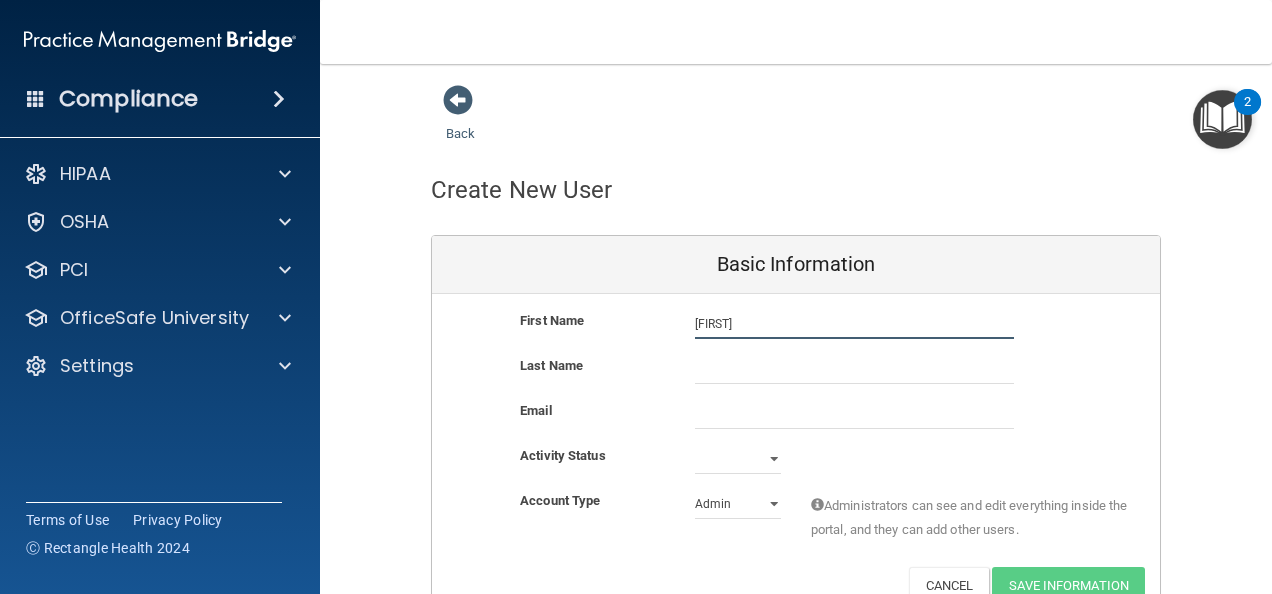 type on "[FIRST]" 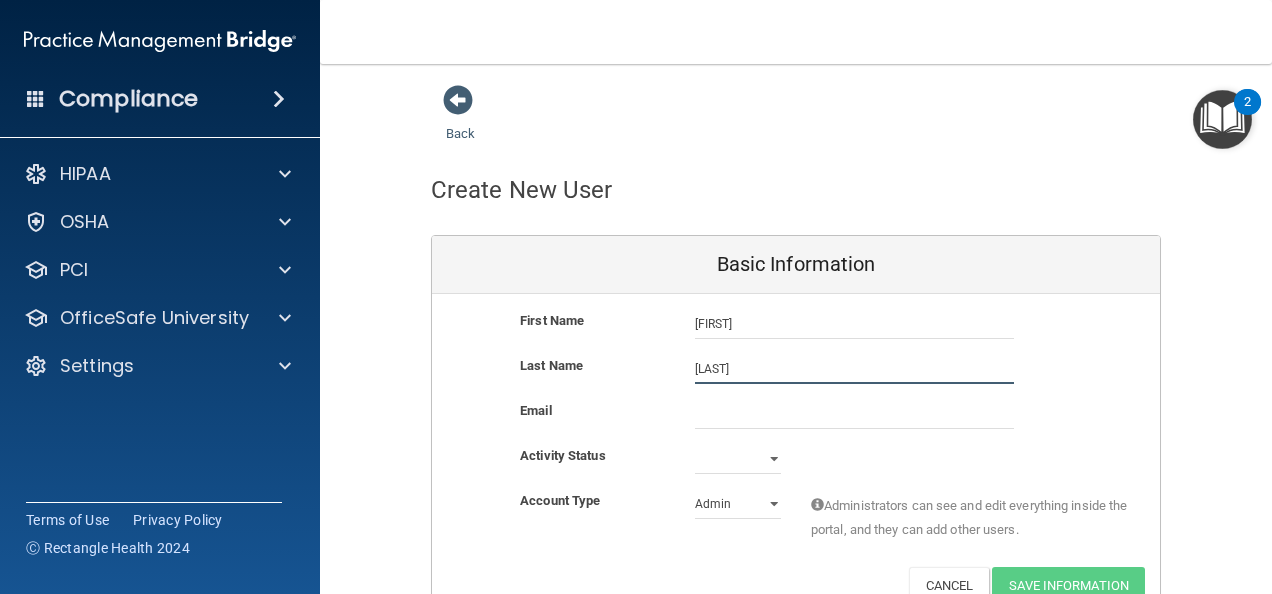 type on "[LAST]" 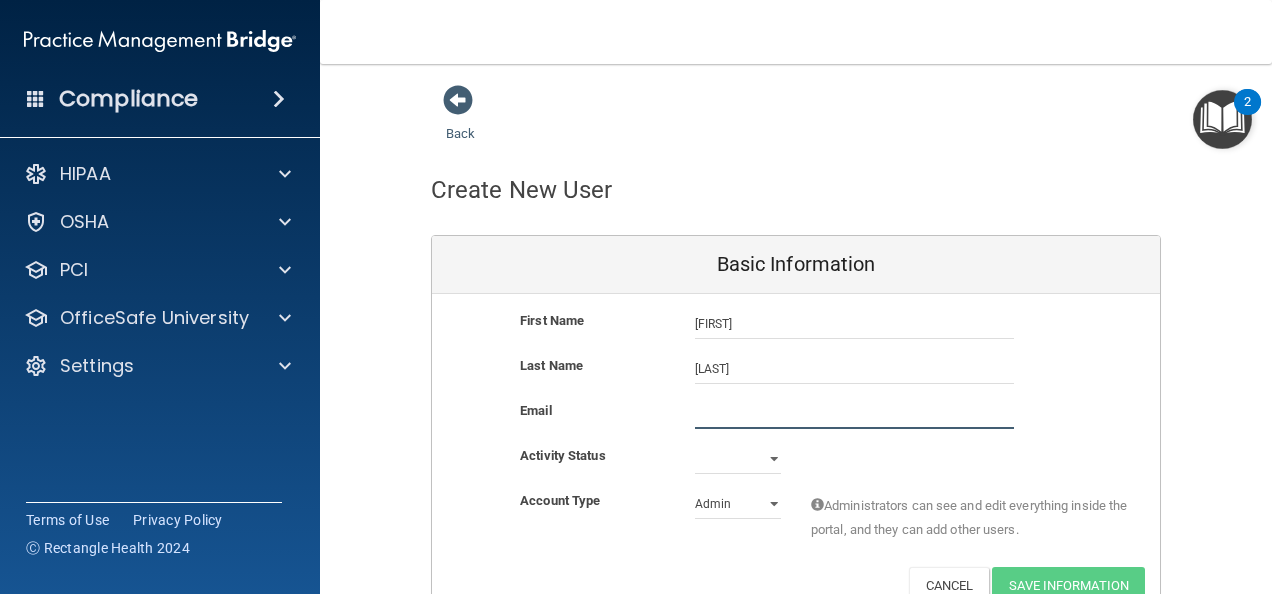 paste on ""[EMAIL]" <[EMAIL]>" 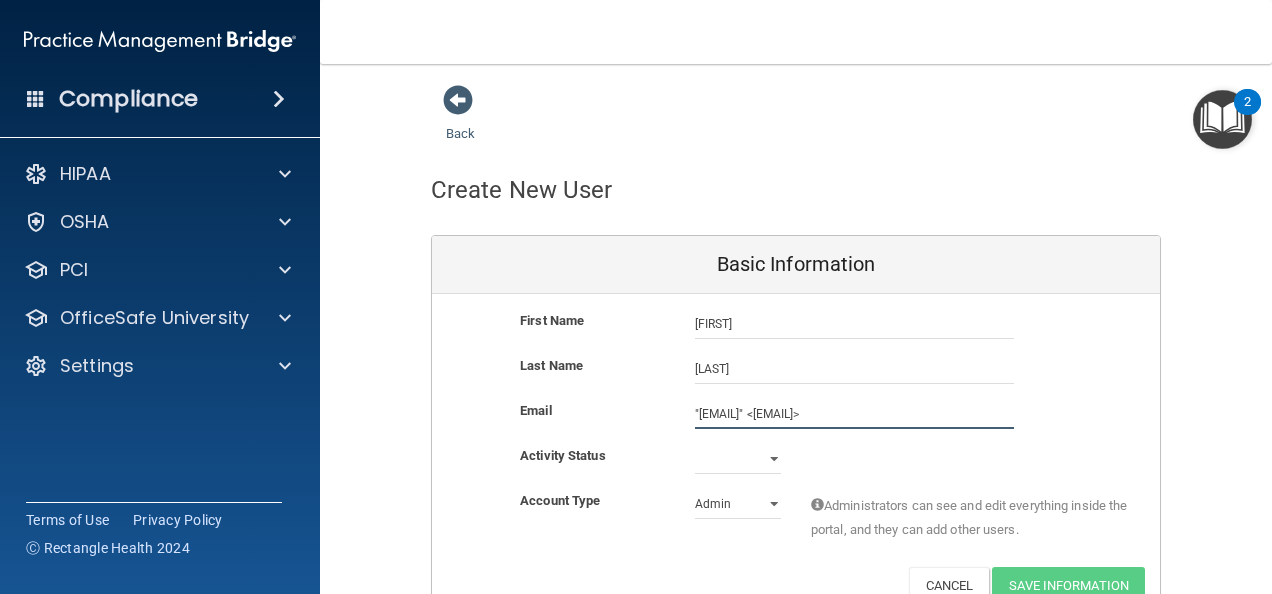scroll, scrollTop: 0, scrollLeft: 62, axis: horizontal 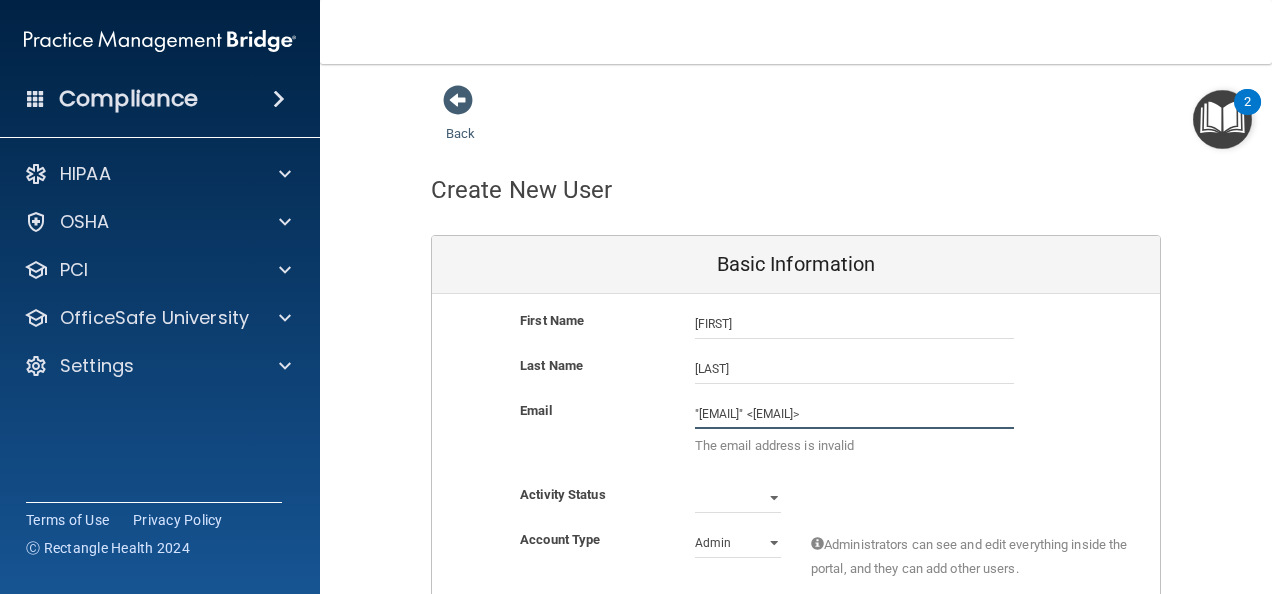 type on ""[EMAIL]" <[EMAIL]>" 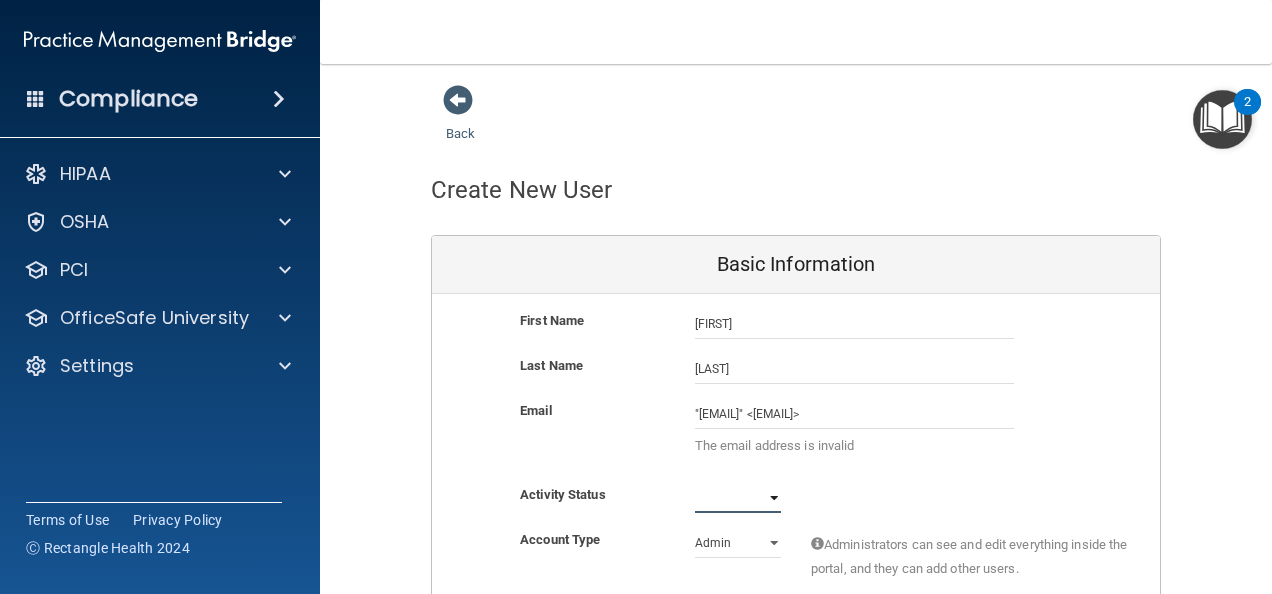 click on "Active  Inactive" at bounding box center (738, 498) 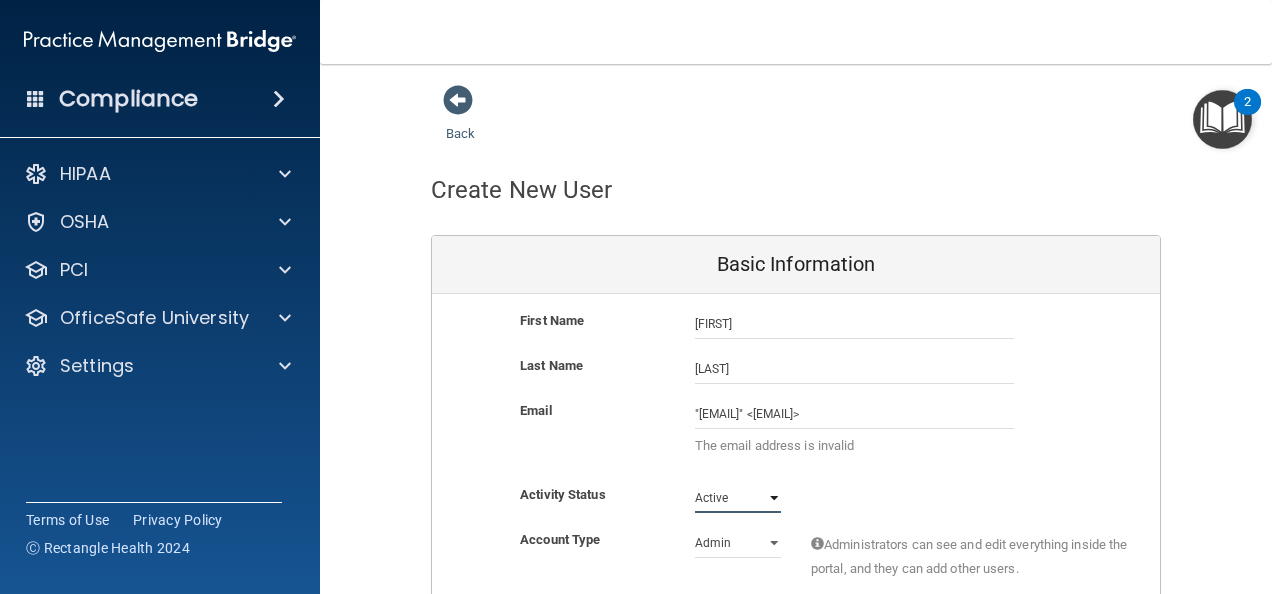 click on "Active  Inactive" at bounding box center [738, 498] 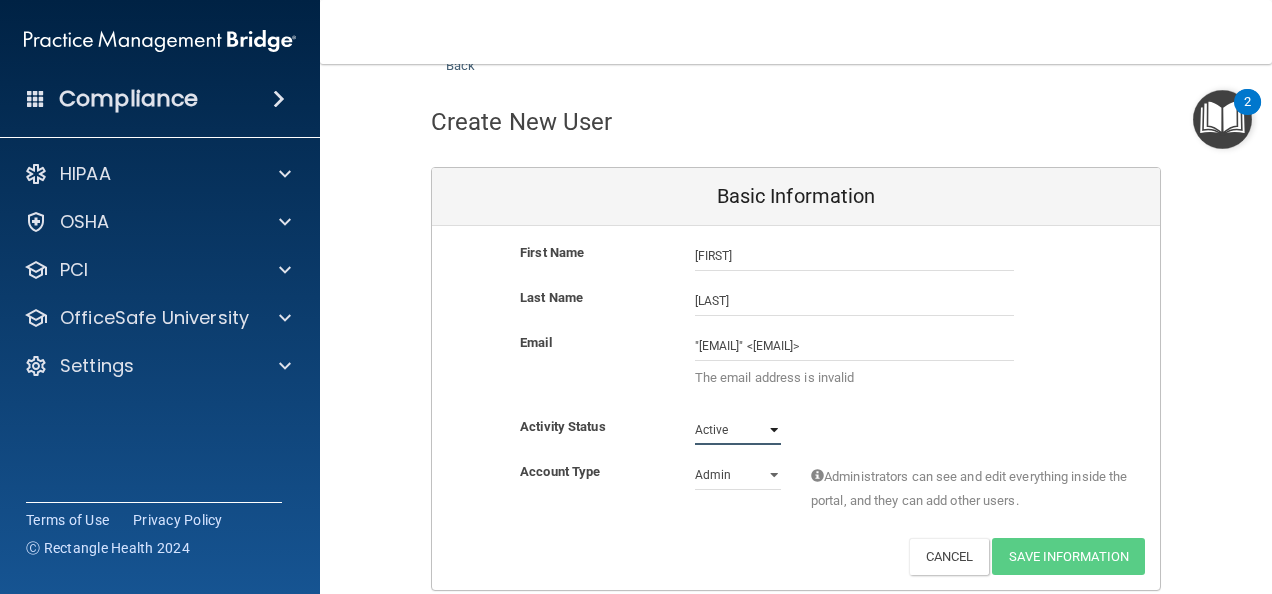 scroll, scrollTop: 100, scrollLeft: 0, axis: vertical 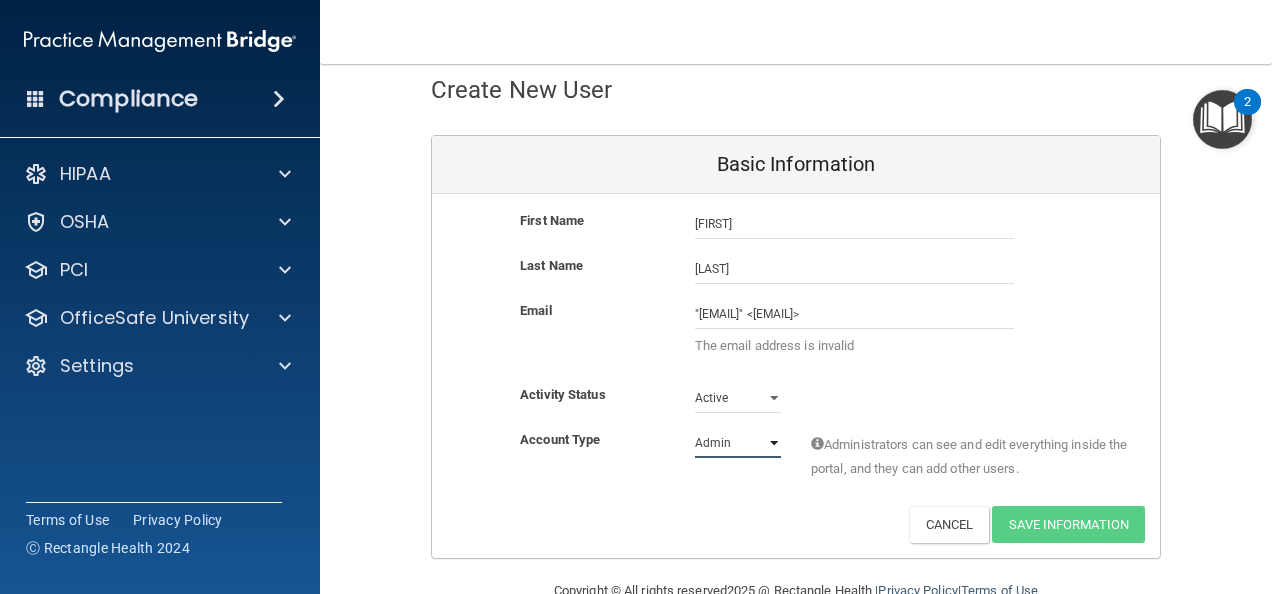 click on "Admin  Member" at bounding box center (738, 443) 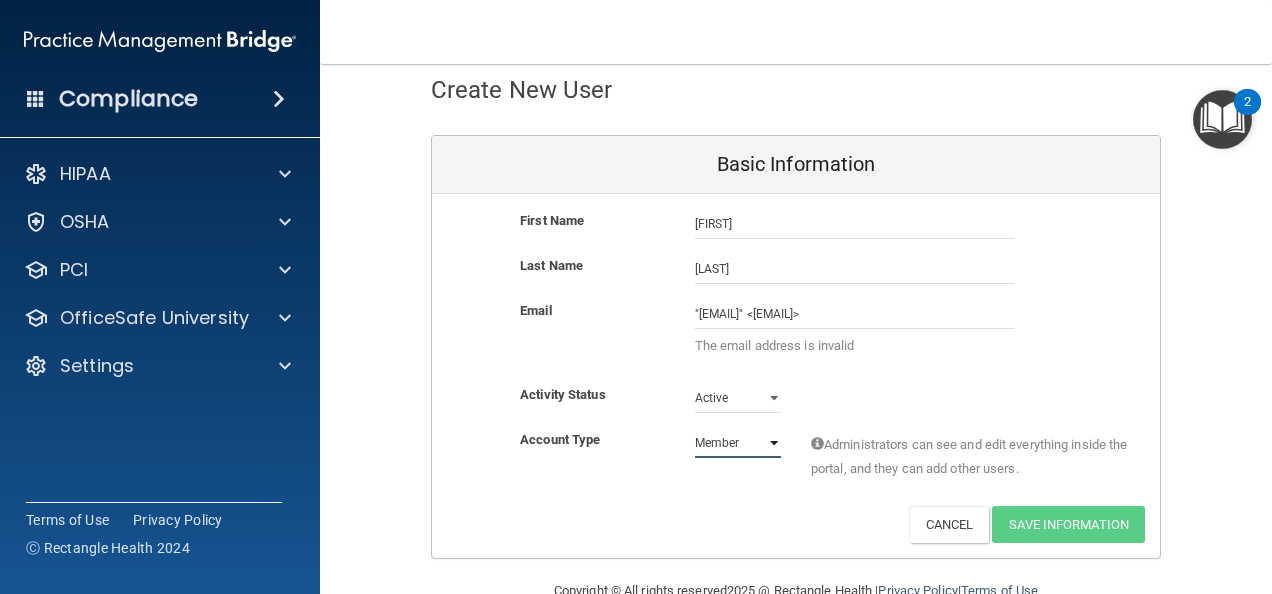 click on "Admin  Member" at bounding box center [738, 443] 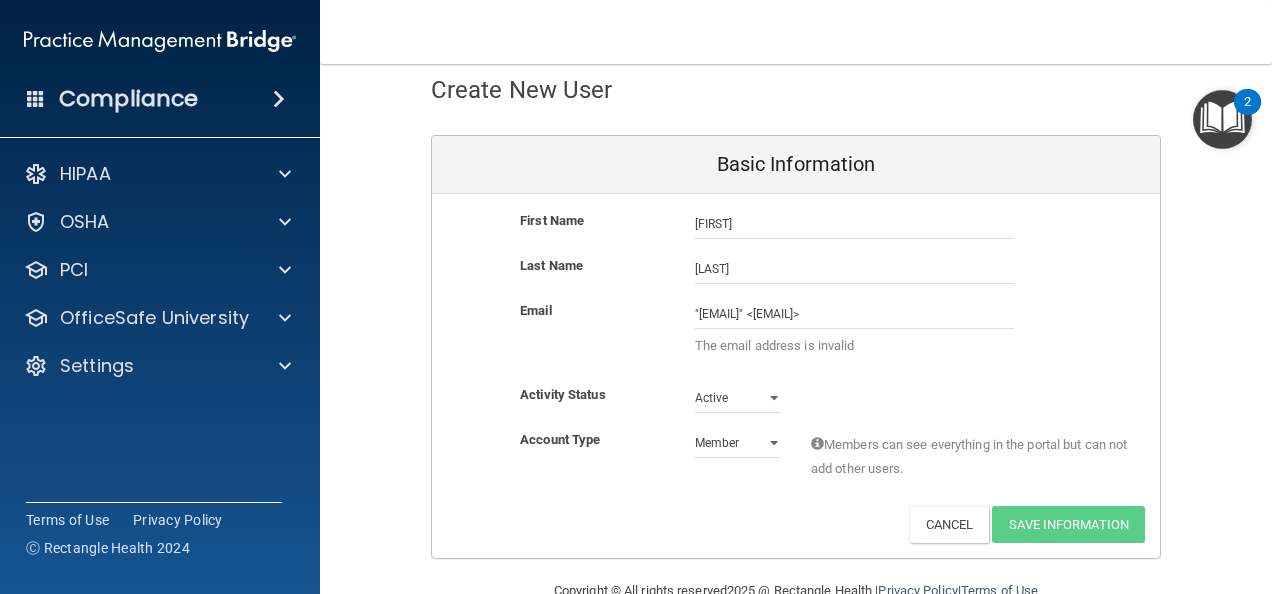 click on "Account Type          Practice Member                Admin  Member          Financial Institution          Business Associate Admin  Business Associate Member           Members can see everything in the portal but can not add other users." at bounding box center [796, 467] 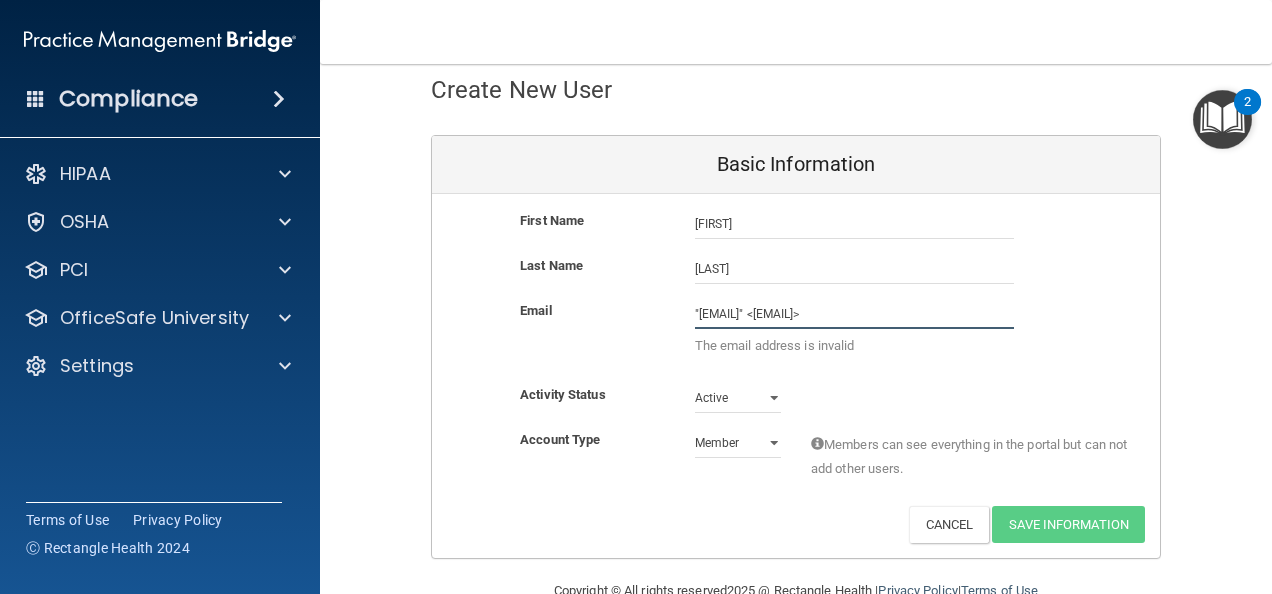 scroll, scrollTop: 0, scrollLeft: 62, axis: horizontal 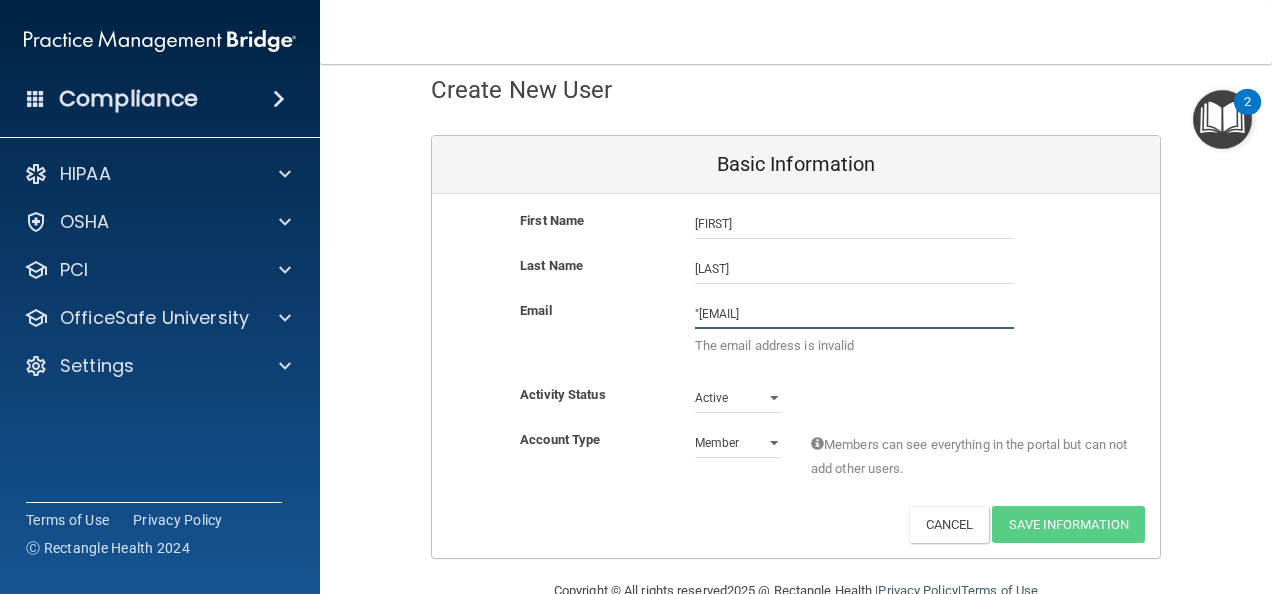 click on ""[EMAIL]" at bounding box center [854, 314] 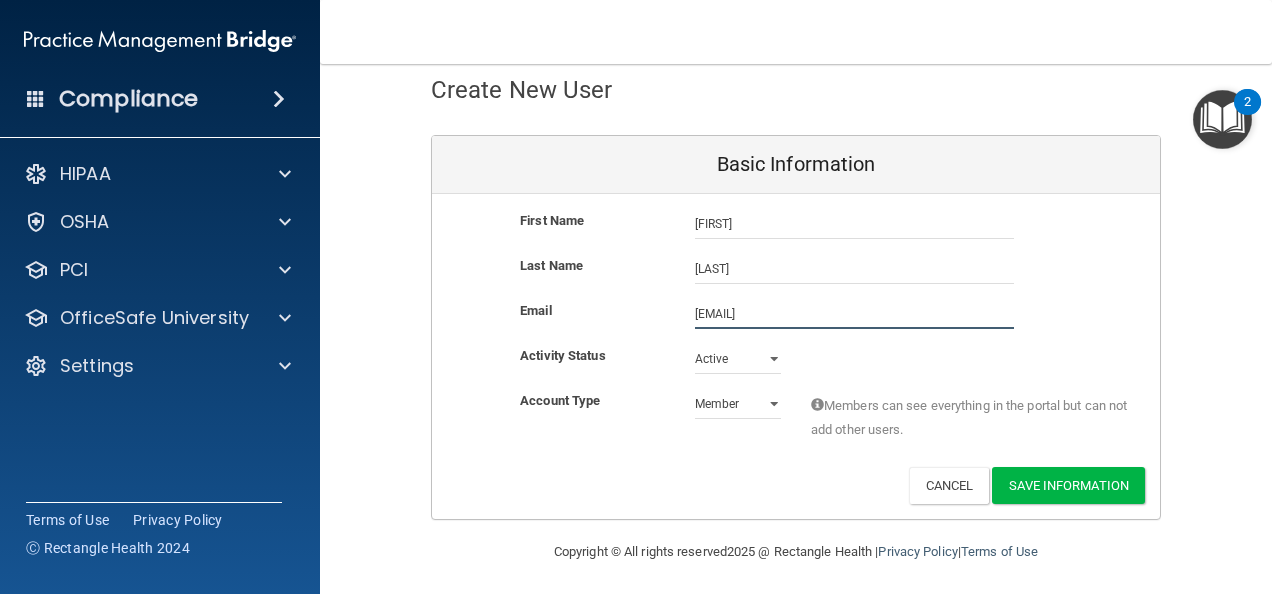 type on "[EMAIL]" 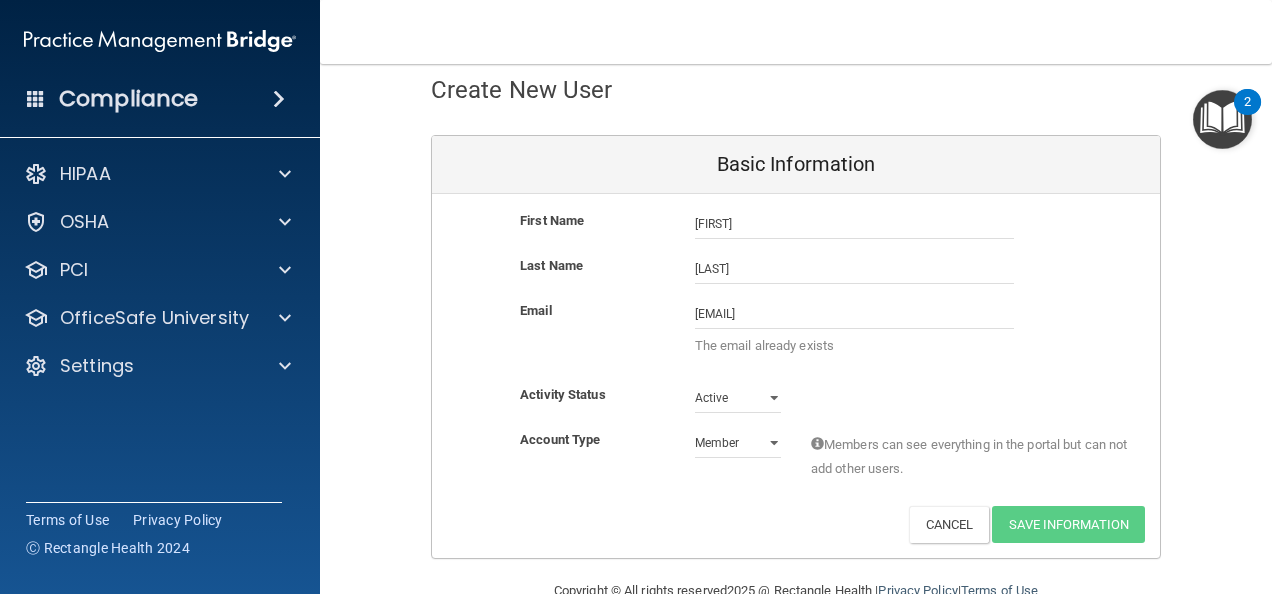 click on "Activity Status            Active          Active  Inactive" at bounding box center (796, 398) 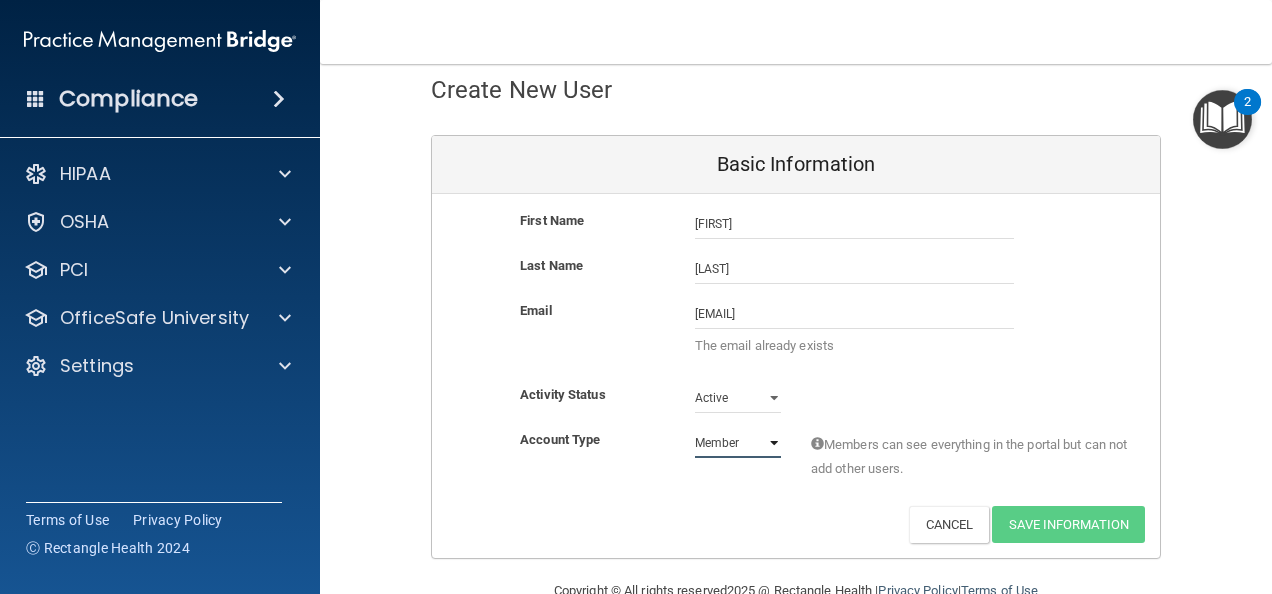 click on "Admin  Member" at bounding box center [738, 443] 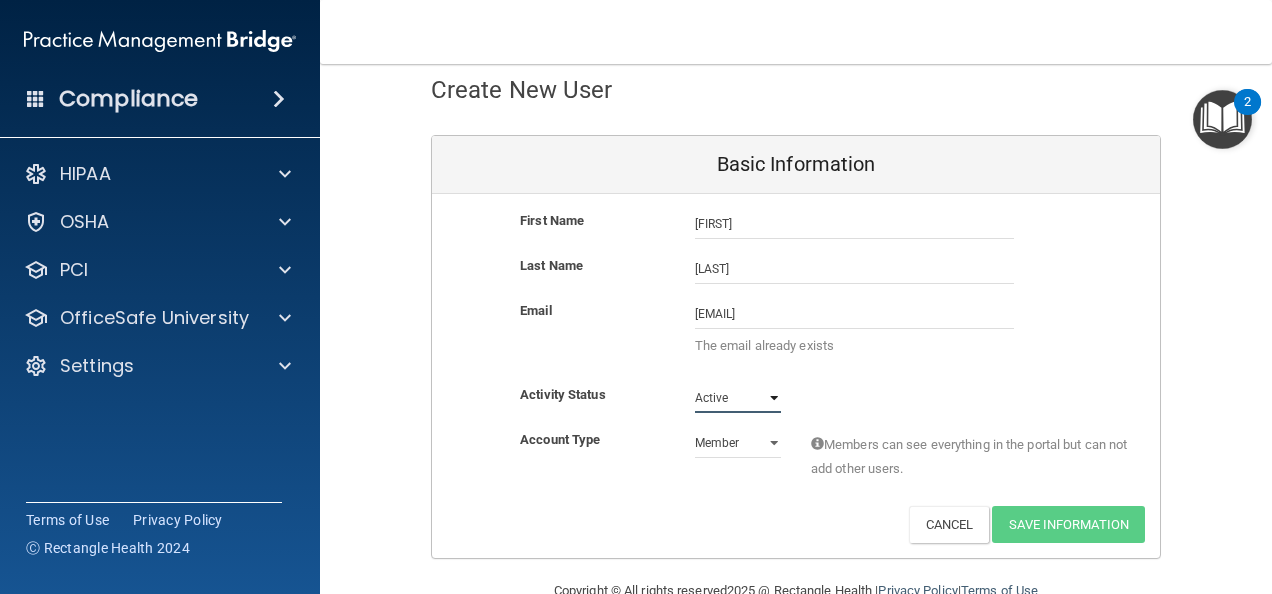 click on "Active  Inactive" at bounding box center (738, 398) 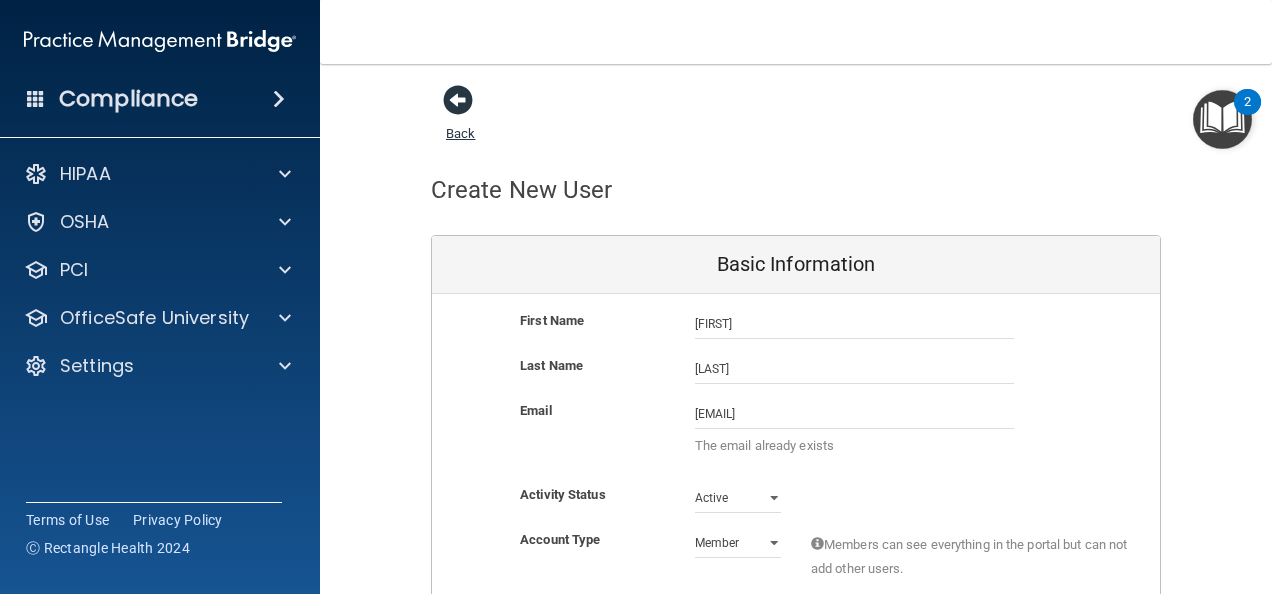 click at bounding box center (458, 100) 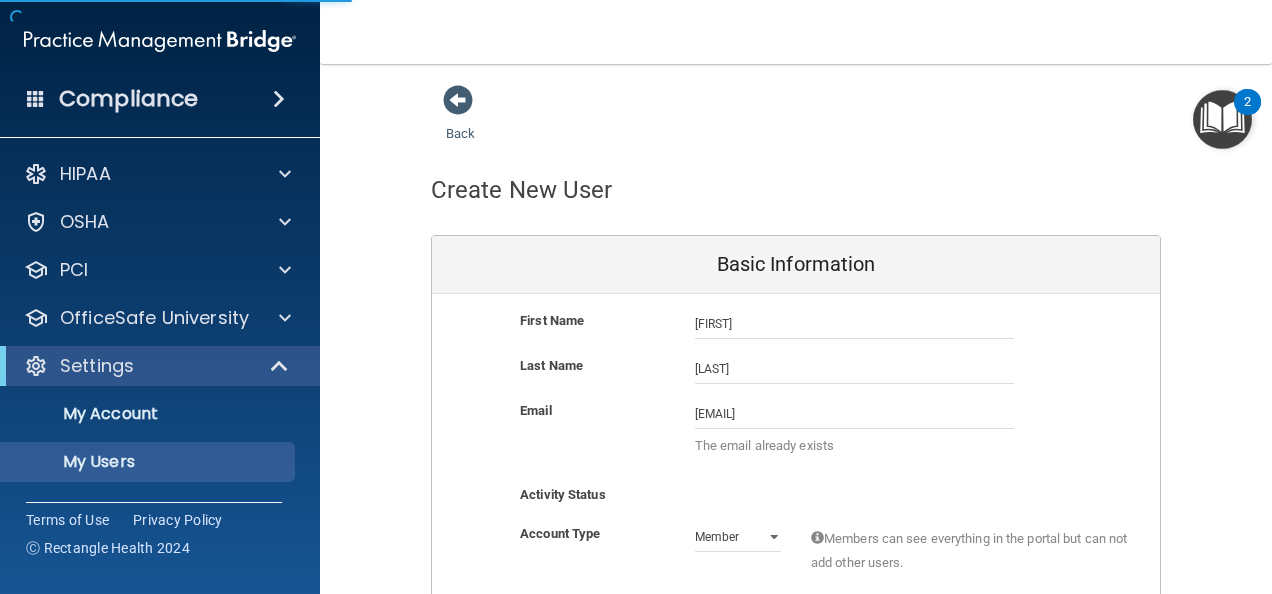 select on "20" 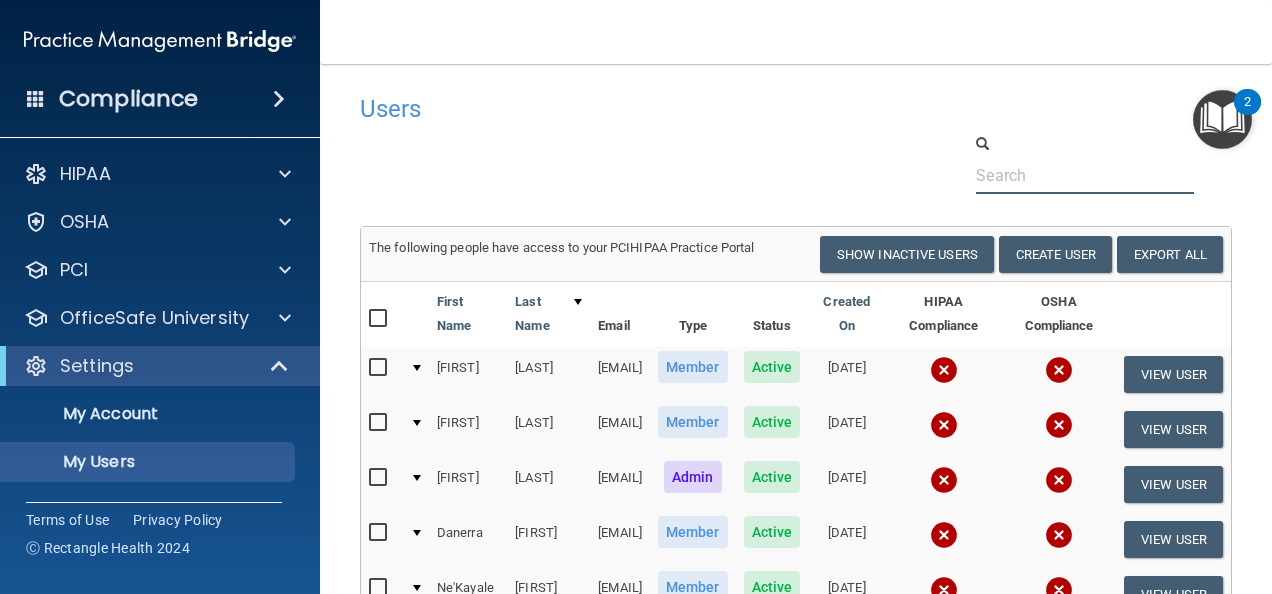 click at bounding box center [1085, 175] 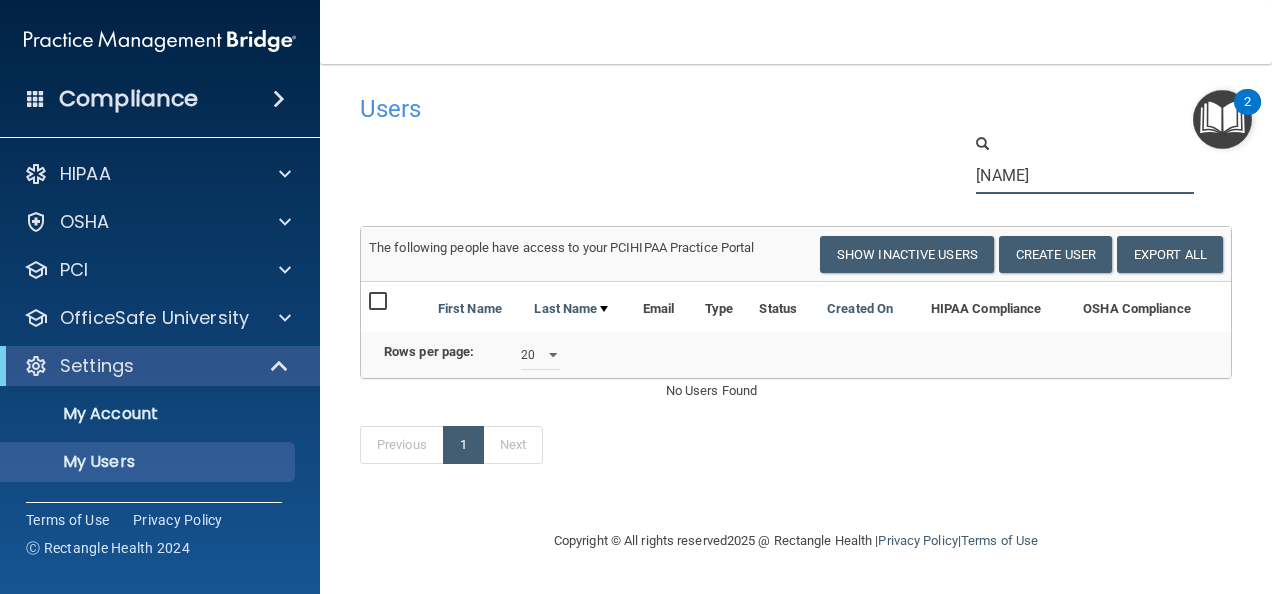 type on "[NAME]" 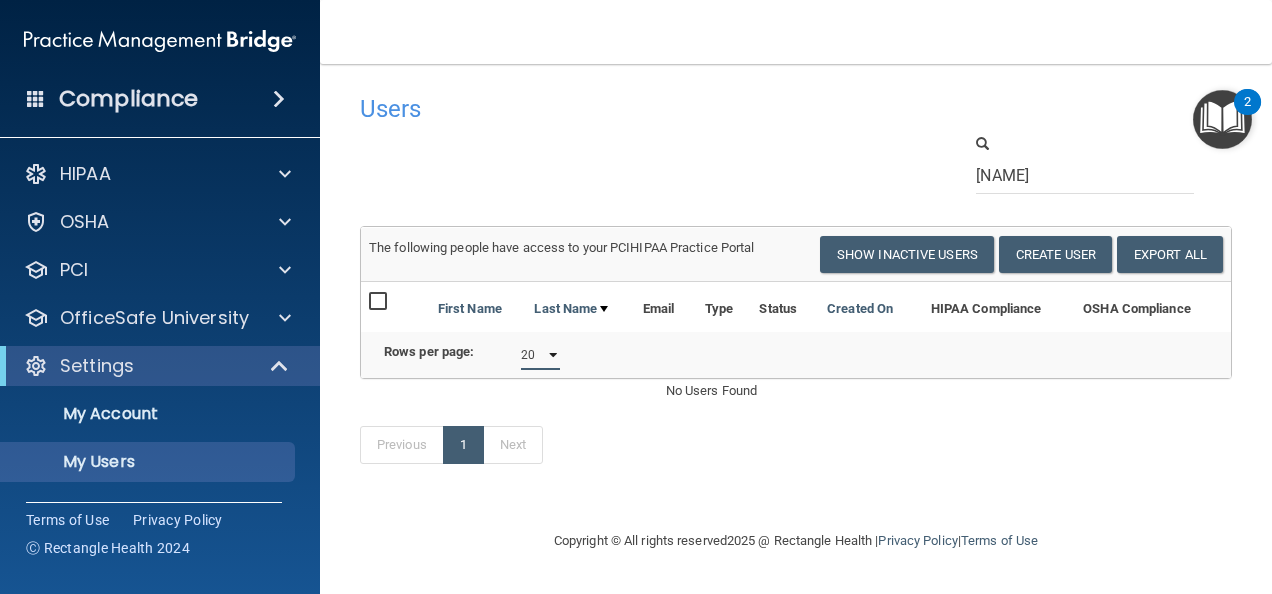 click on "10  20  30  40  all" at bounding box center (540, 355) 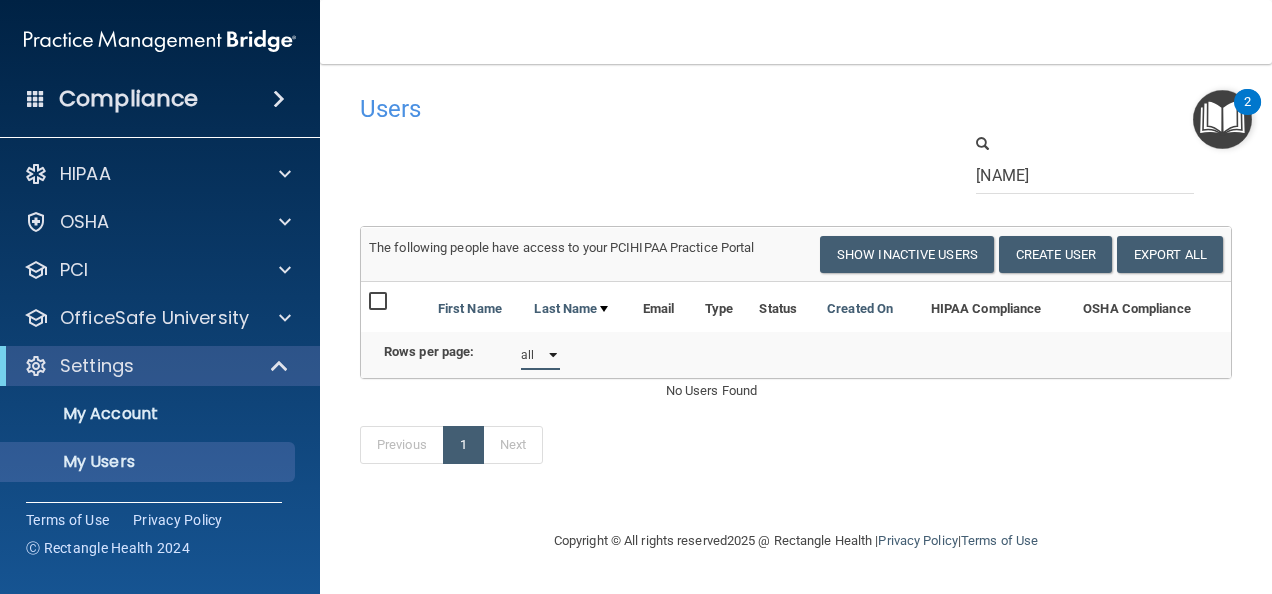 click on "10  20  30  40  all" at bounding box center [540, 355] 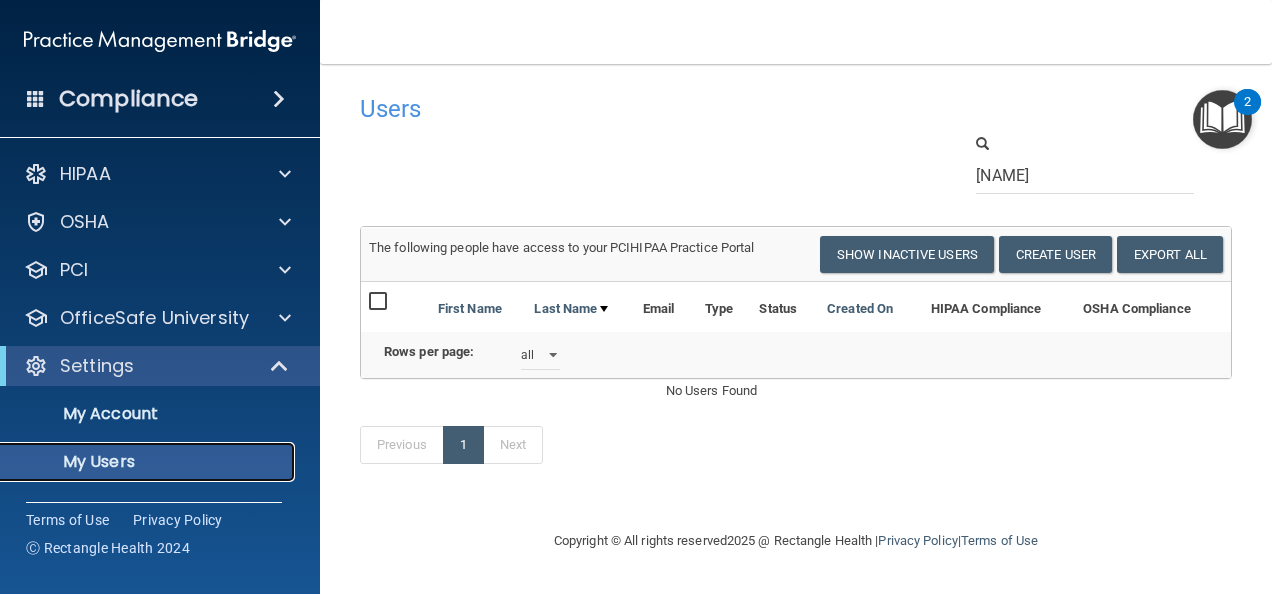 click on "My Users" at bounding box center [149, 462] 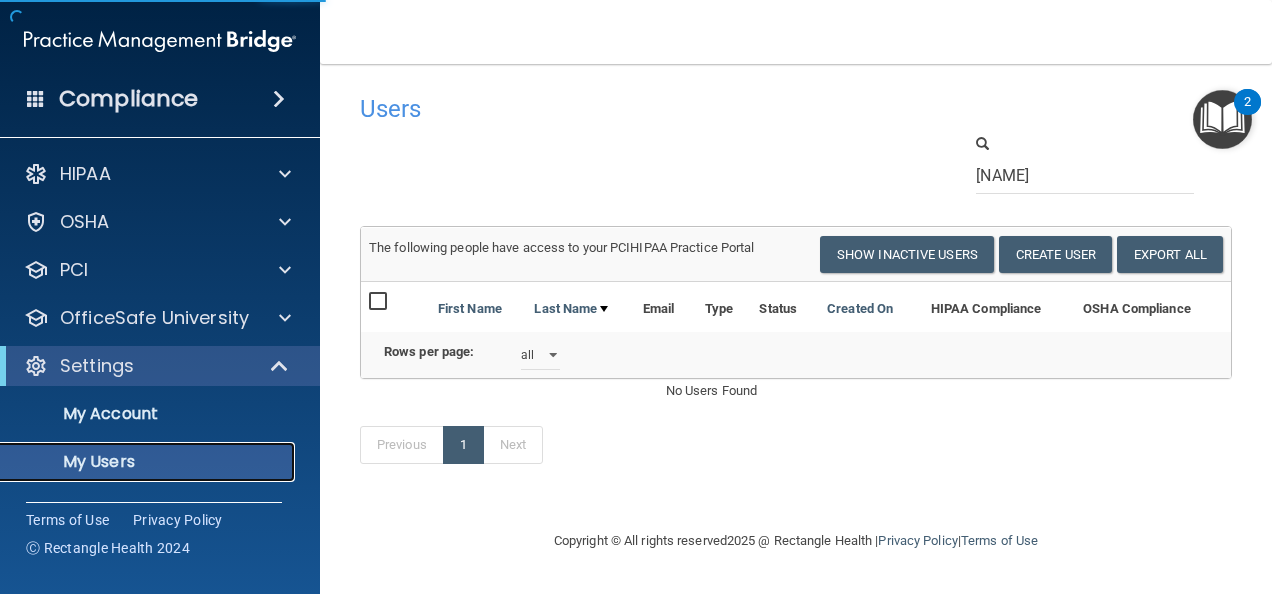 select on "20" 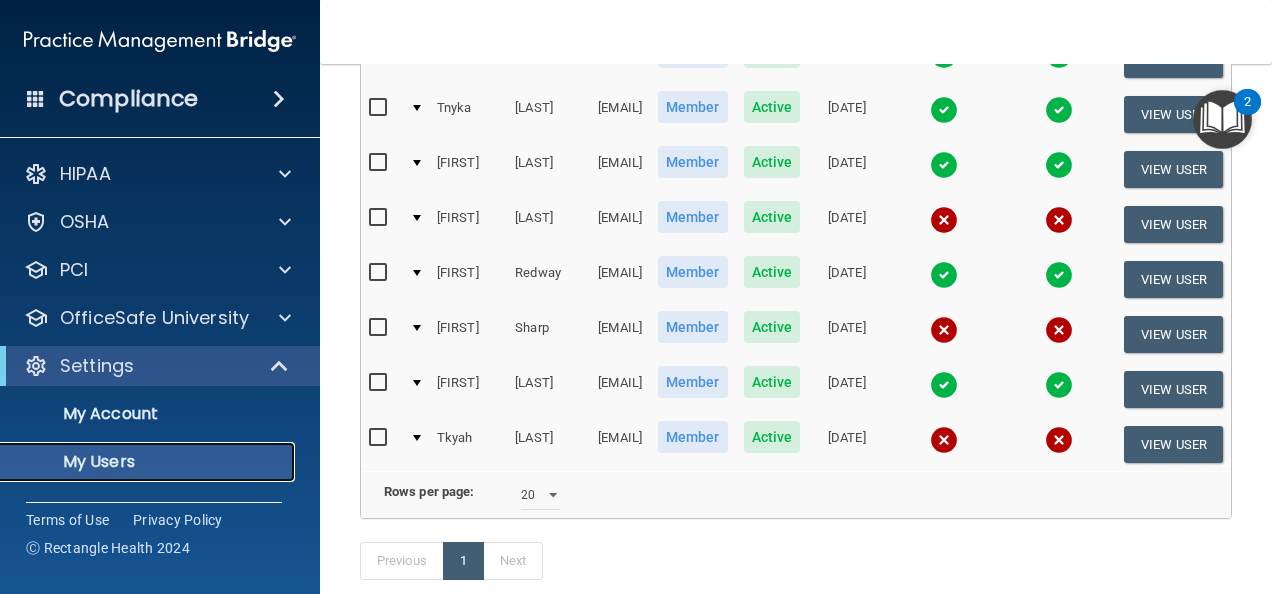 scroll, scrollTop: 200, scrollLeft: 0, axis: vertical 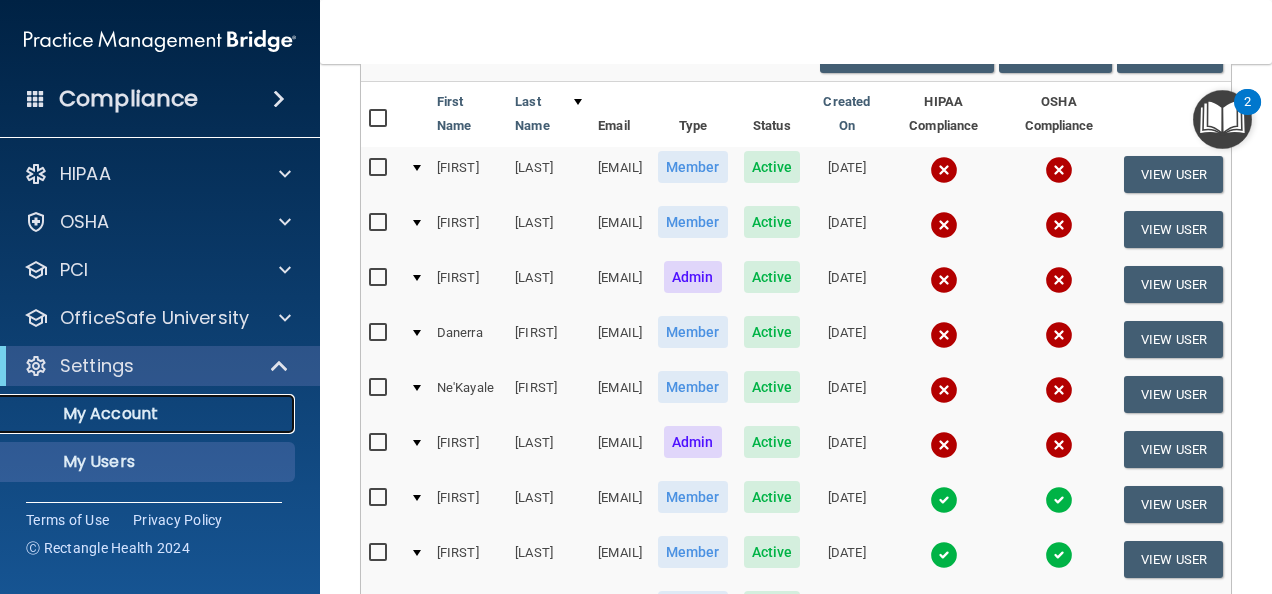 click on "My Account" at bounding box center [137, 414] 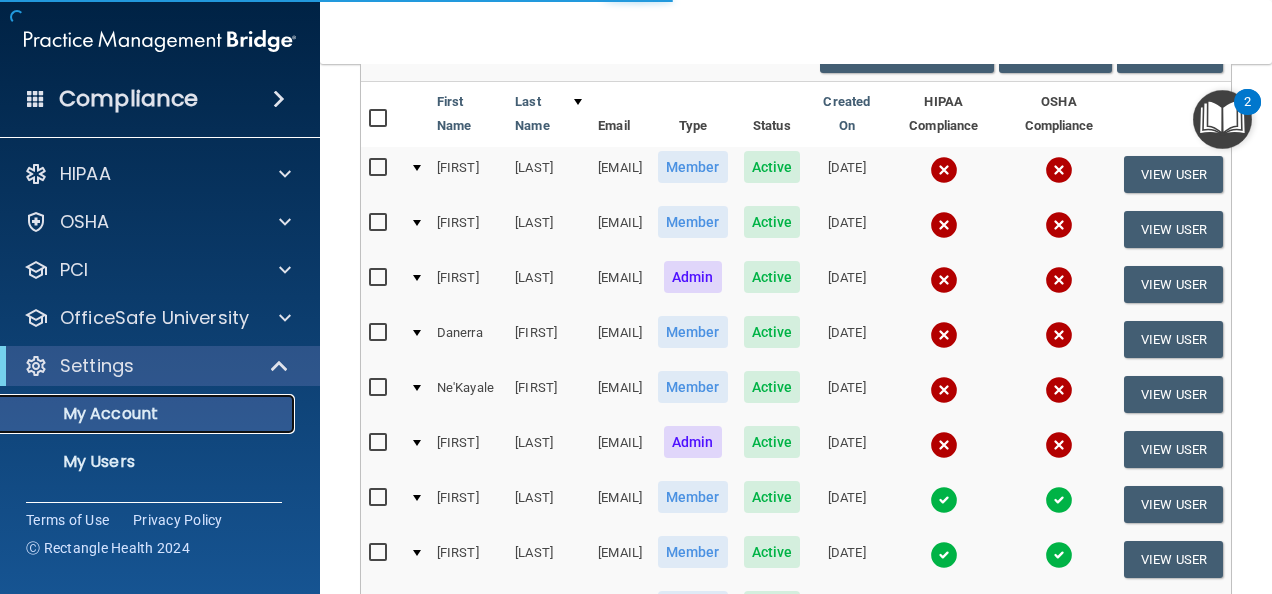 scroll, scrollTop: 0, scrollLeft: 0, axis: both 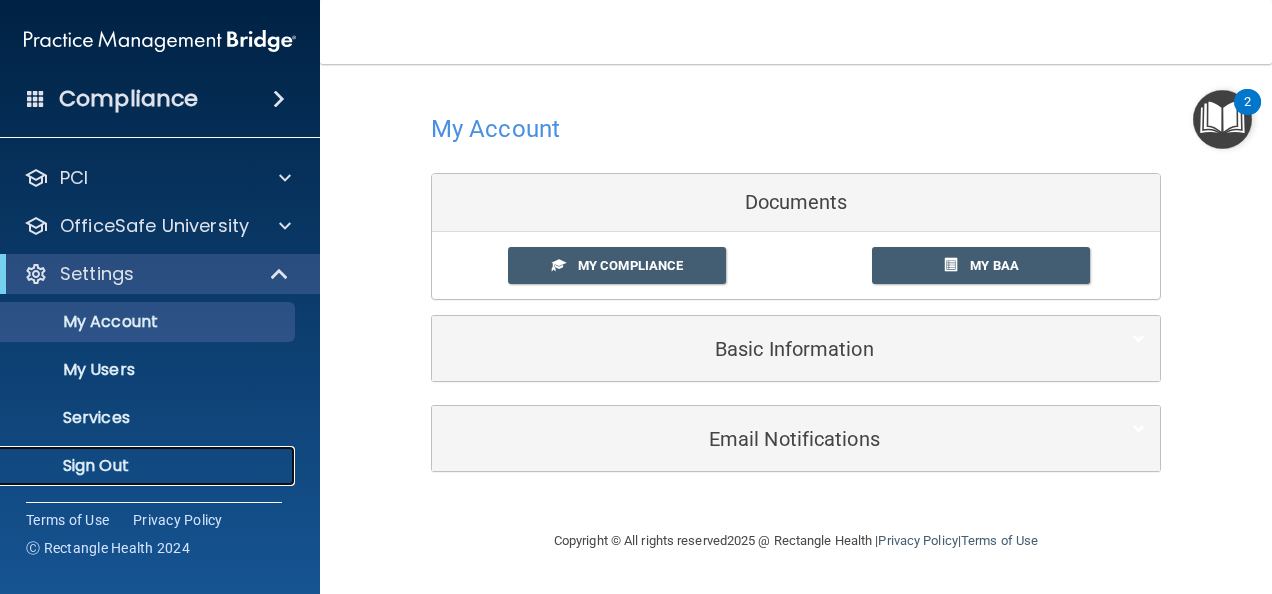 click on "Sign Out" at bounding box center (149, 466) 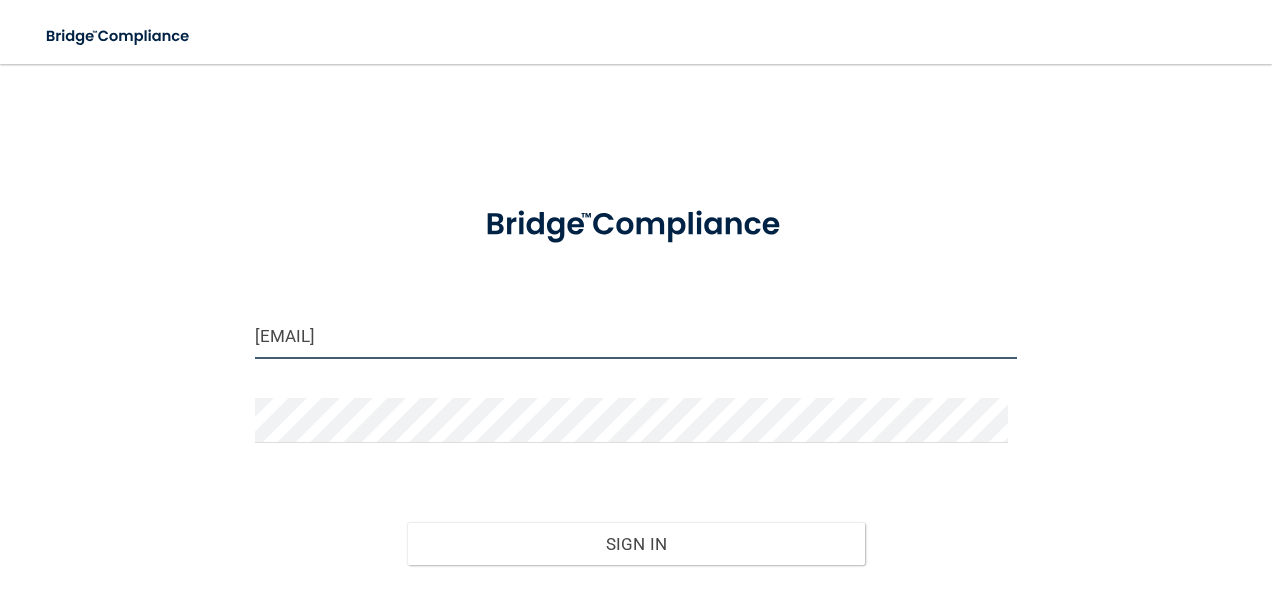 click on "[EMAIL]" at bounding box center [636, 336] 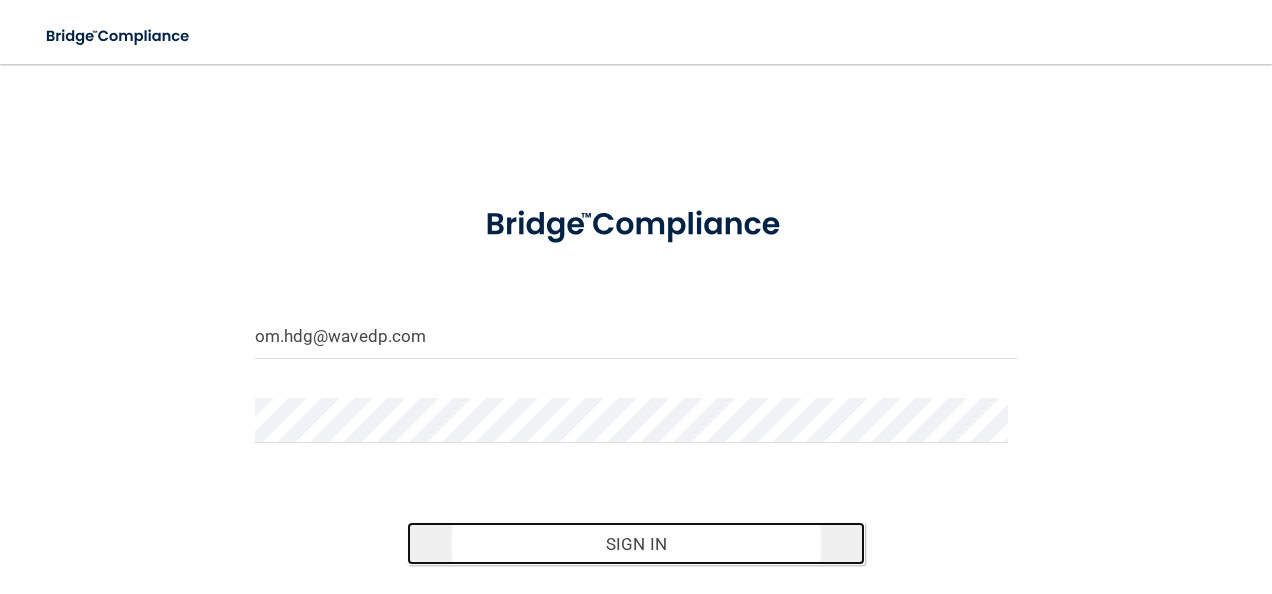 click on "Sign In" at bounding box center (636, 544) 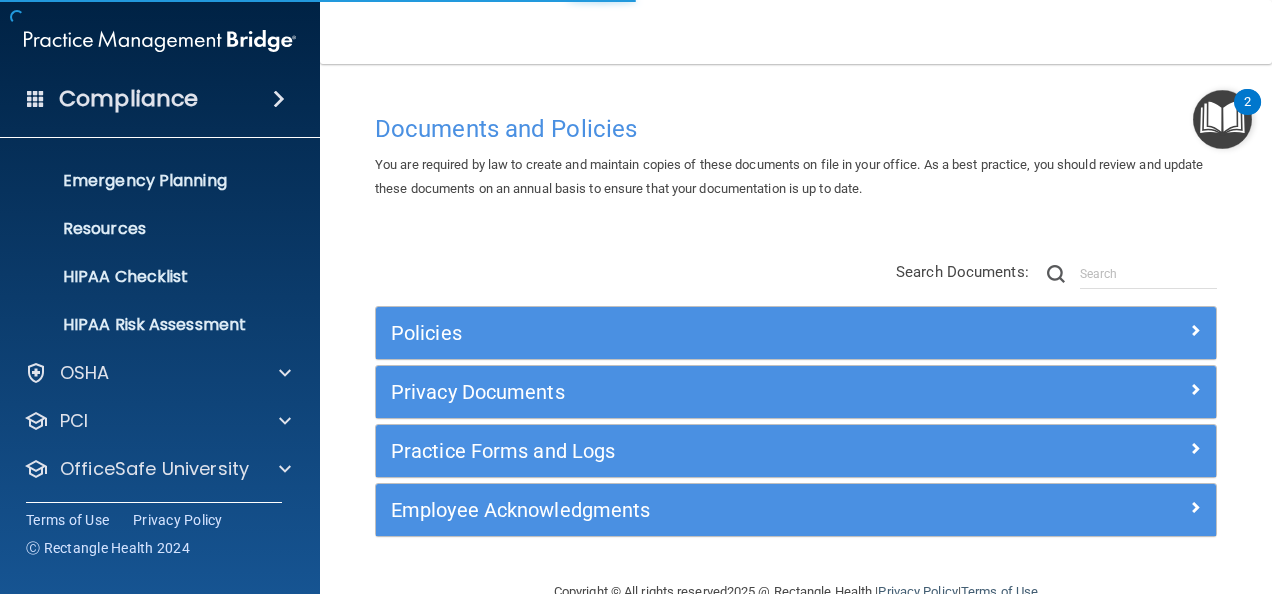 scroll, scrollTop: 235, scrollLeft: 0, axis: vertical 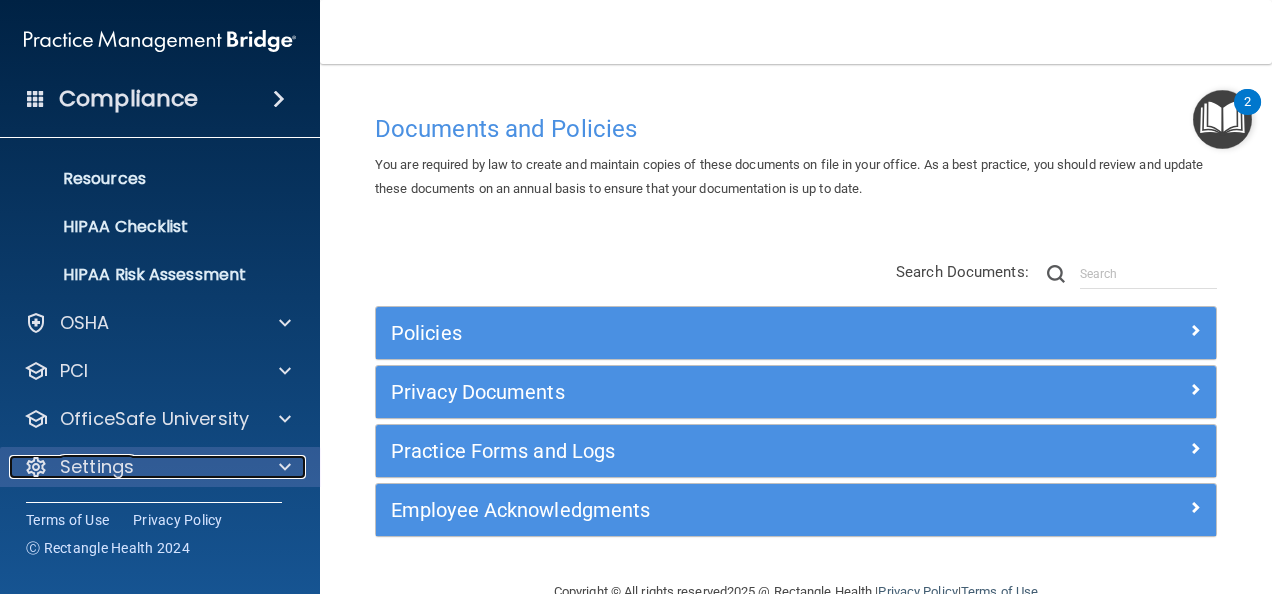 click at bounding box center (282, 467) 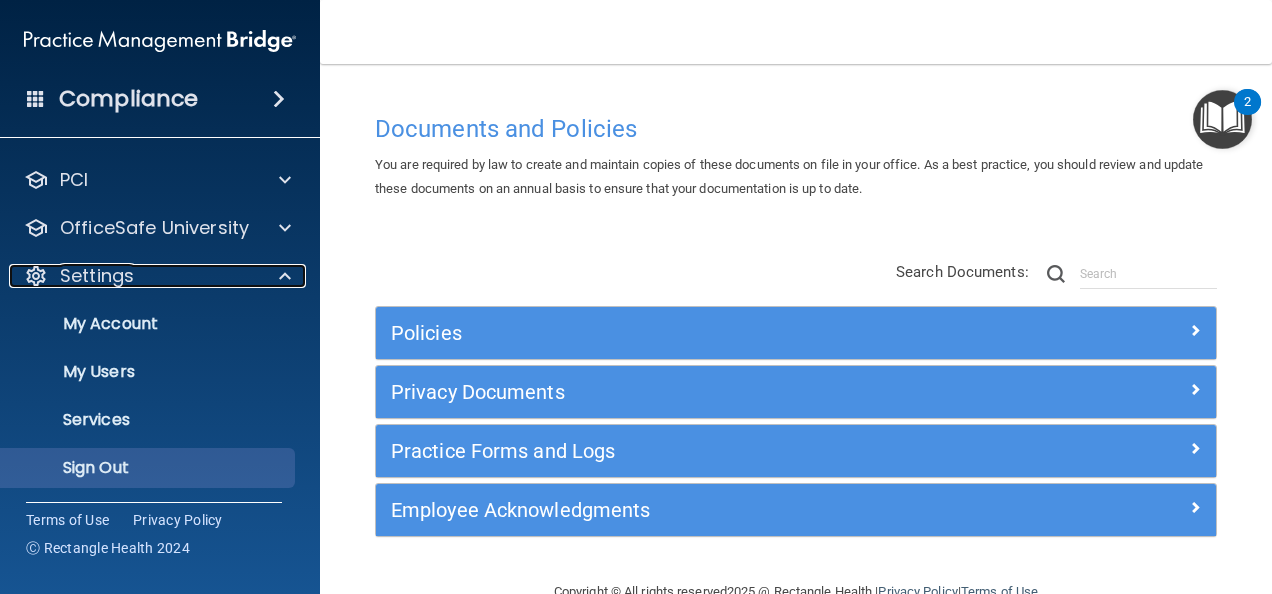 scroll, scrollTop: 427, scrollLeft: 0, axis: vertical 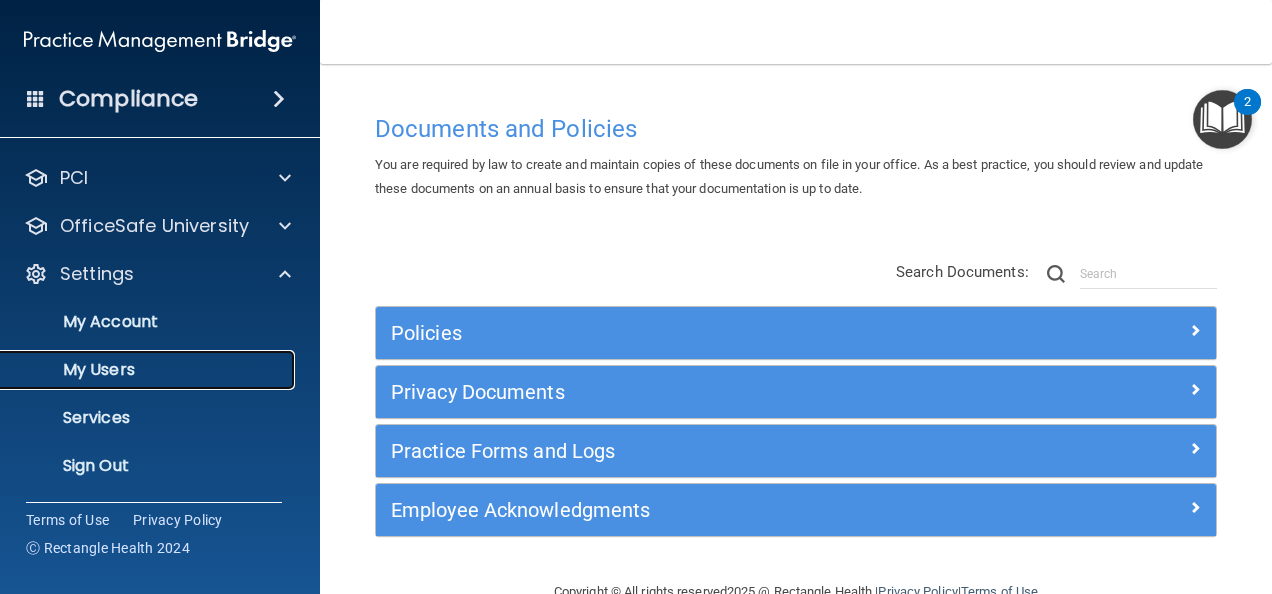click on "My Users" at bounding box center [149, 370] 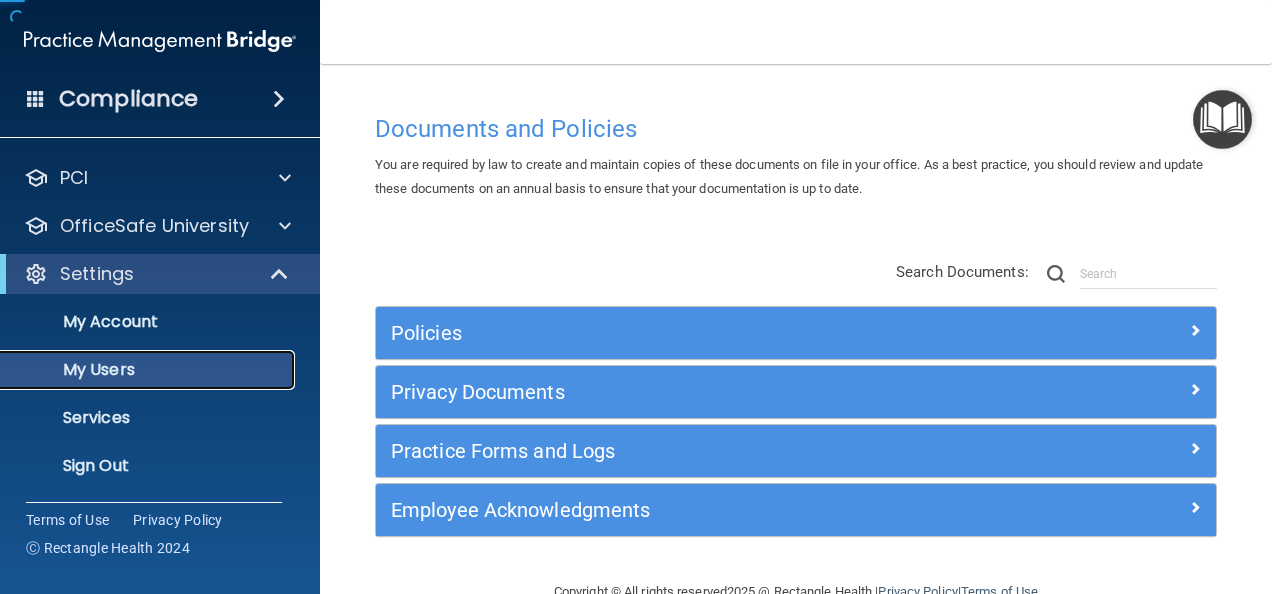 scroll, scrollTop: 91, scrollLeft: 0, axis: vertical 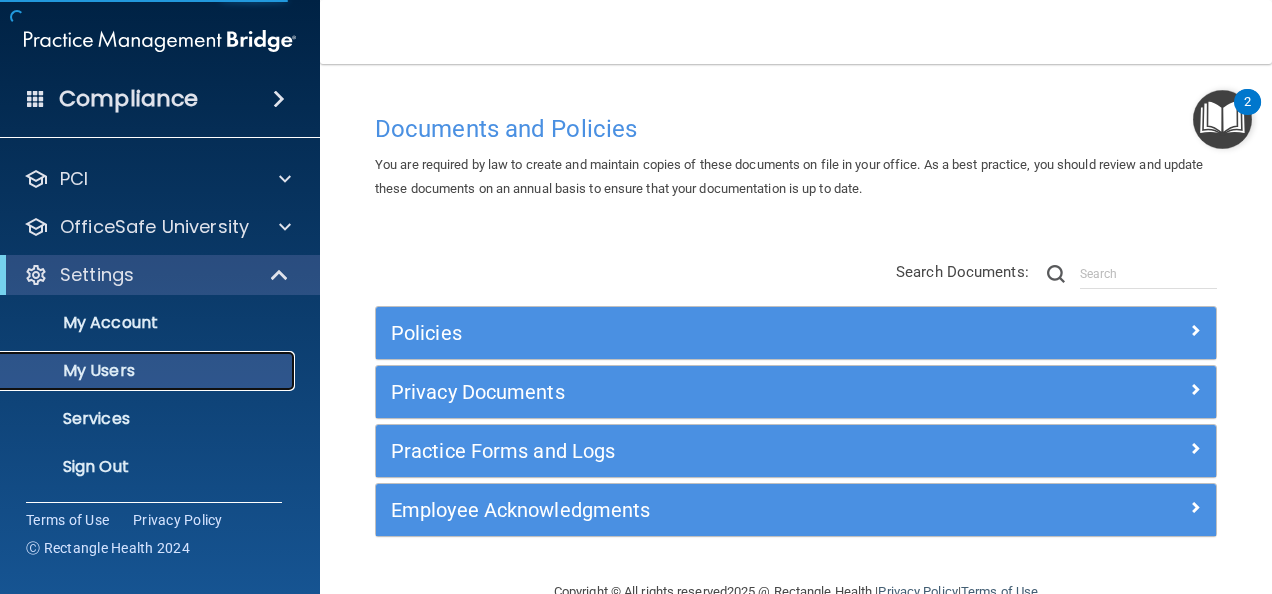 select on "20" 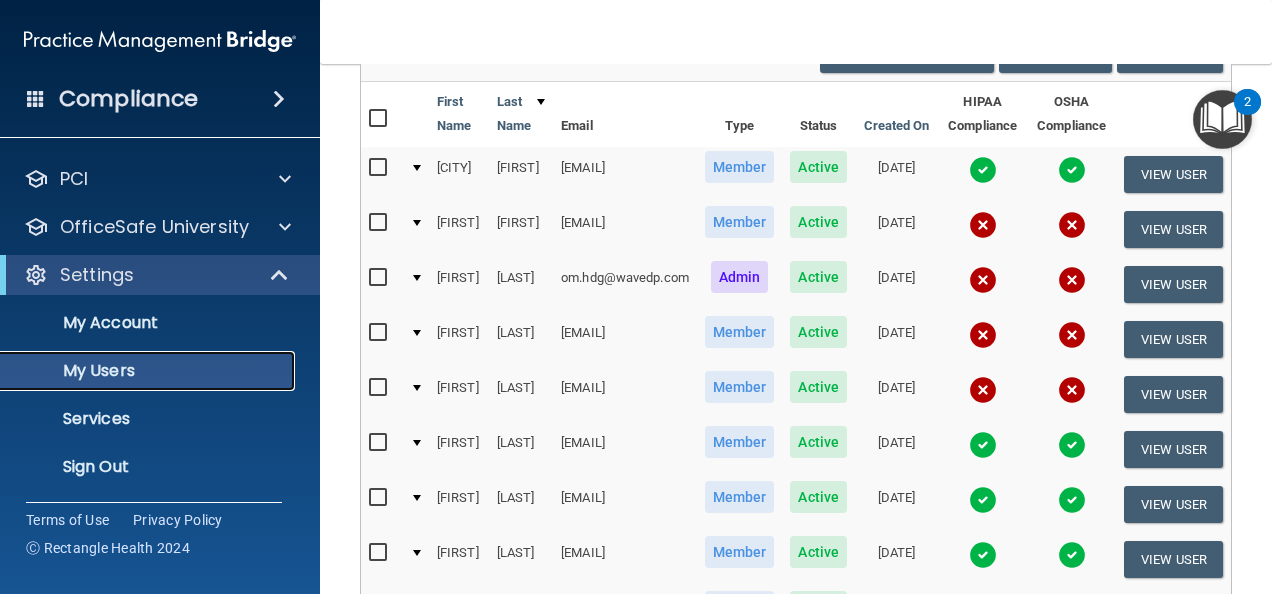 scroll, scrollTop: 0, scrollLeft: 0, axis: both 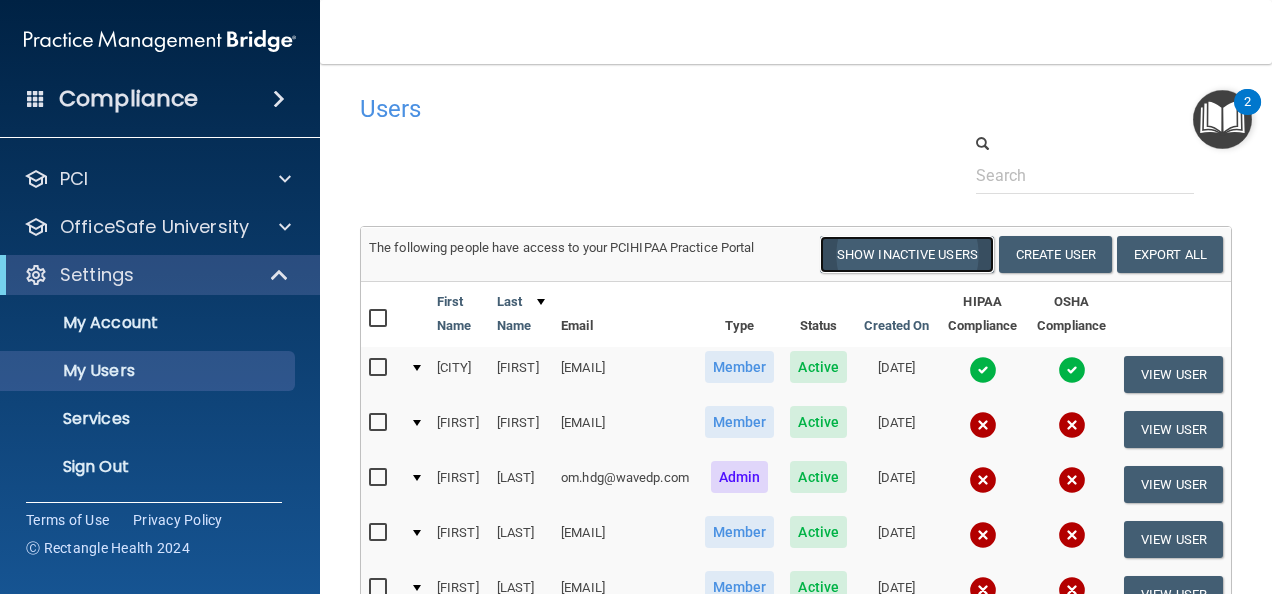 click on "Show Inactive Users" at bounding box center [907, 254] 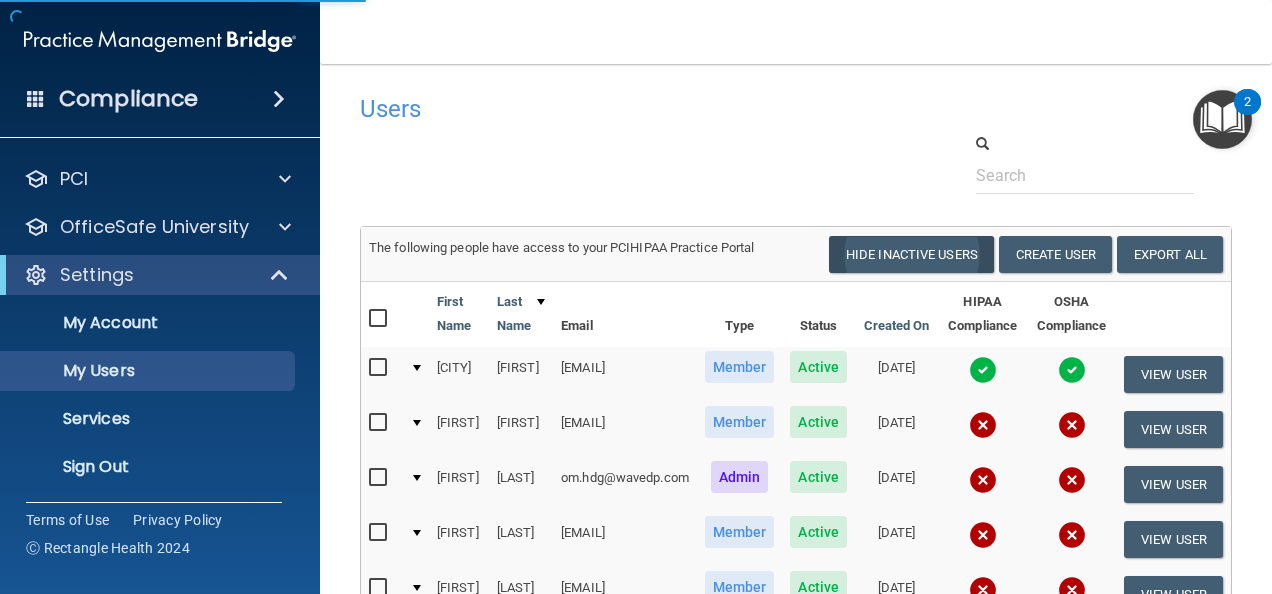 select on "20" 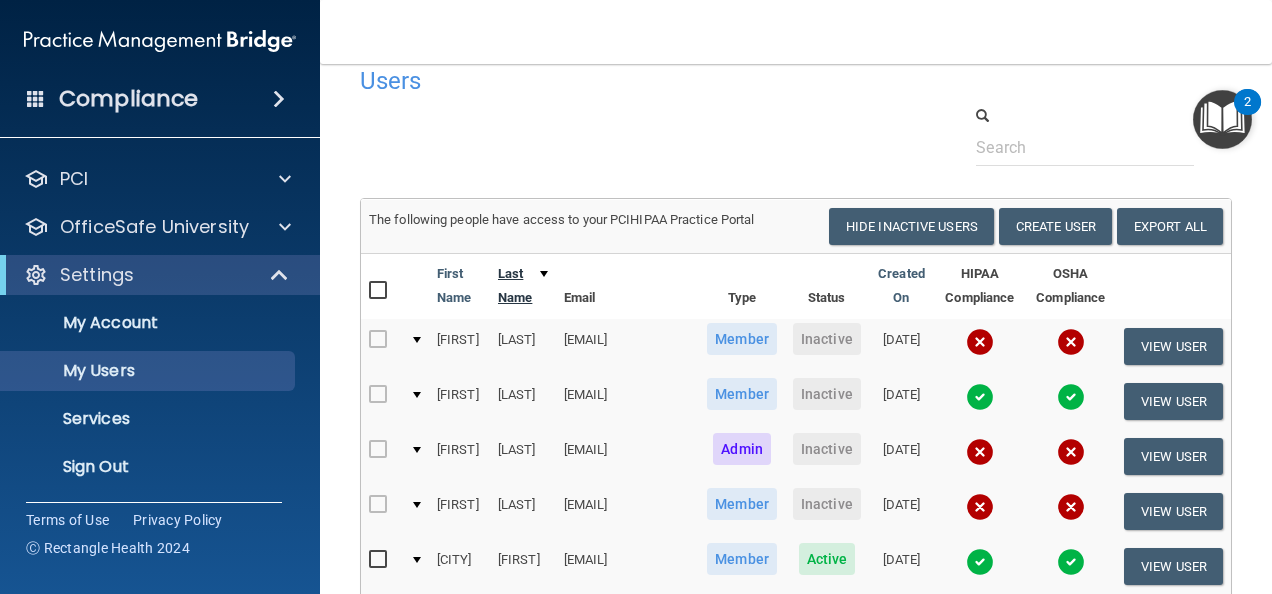 scroll, scrollTop: 0, scrollLeft: 0, axis: both 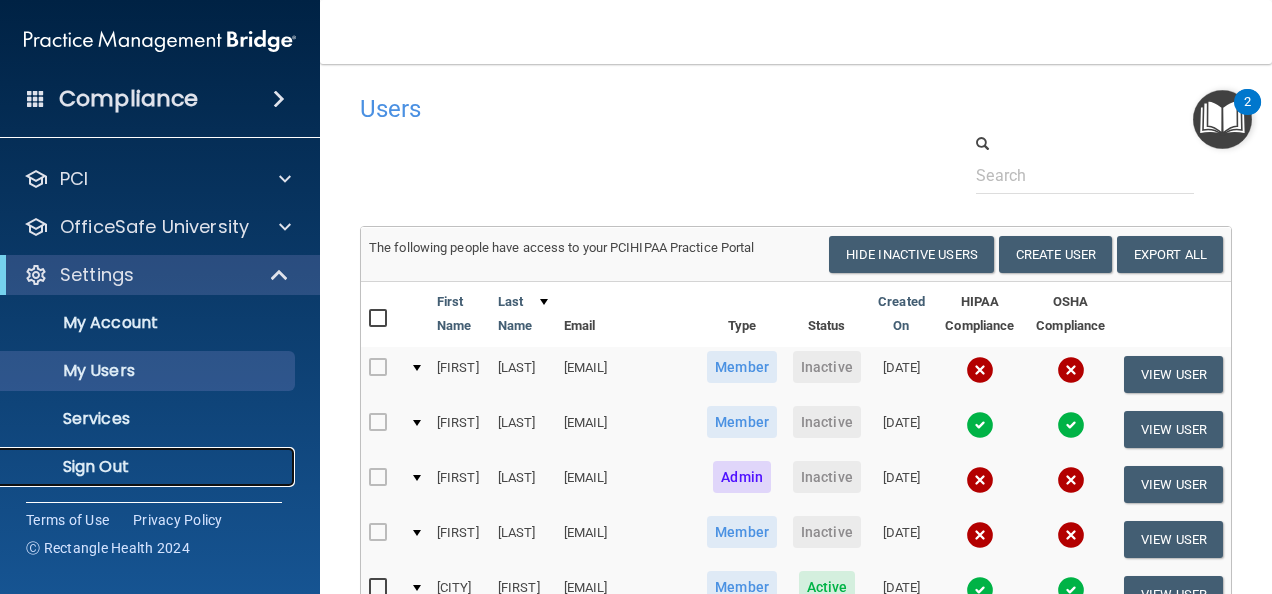 click on "Sign Out" at bounding box center [149, 467] 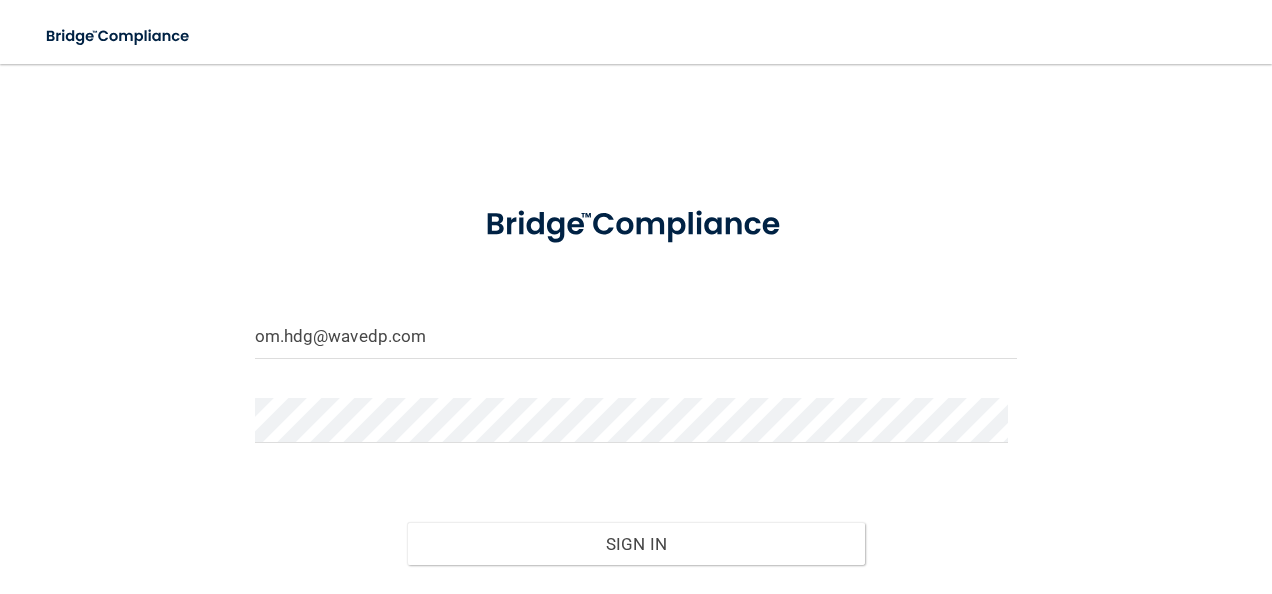 drag, startPoint x: 403, startPoint y: 302, endPoint x: 416, endPoint y: 325, distance: 26.41969 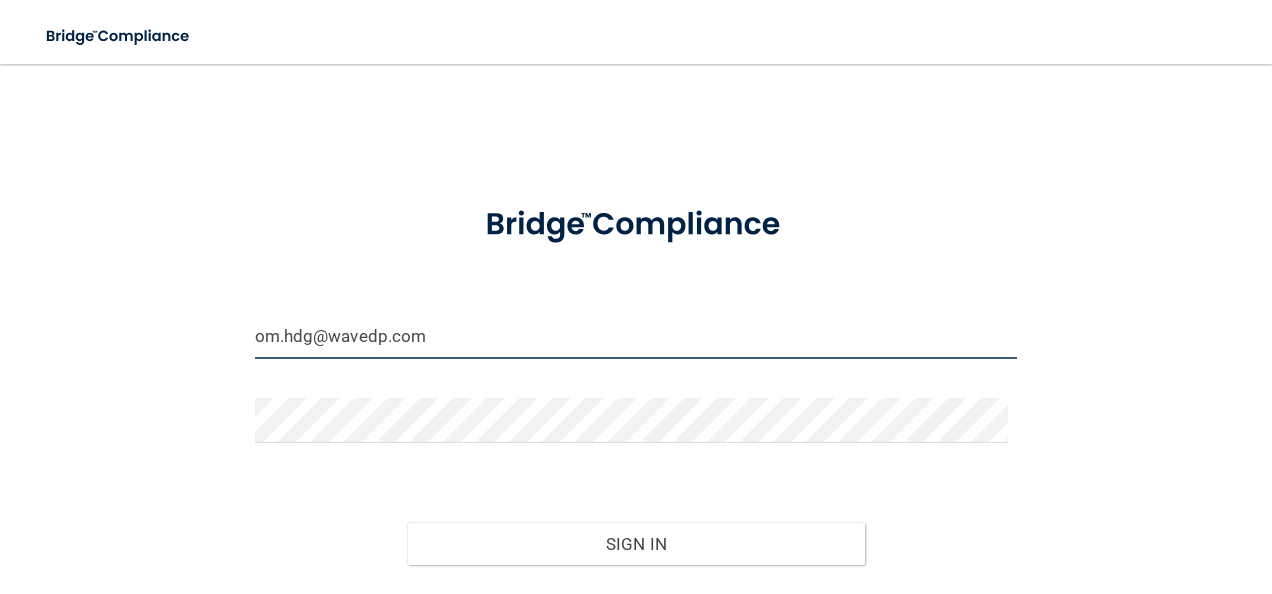 click on "om.hdg@wavedp.com" at bounding box center (636, 336) 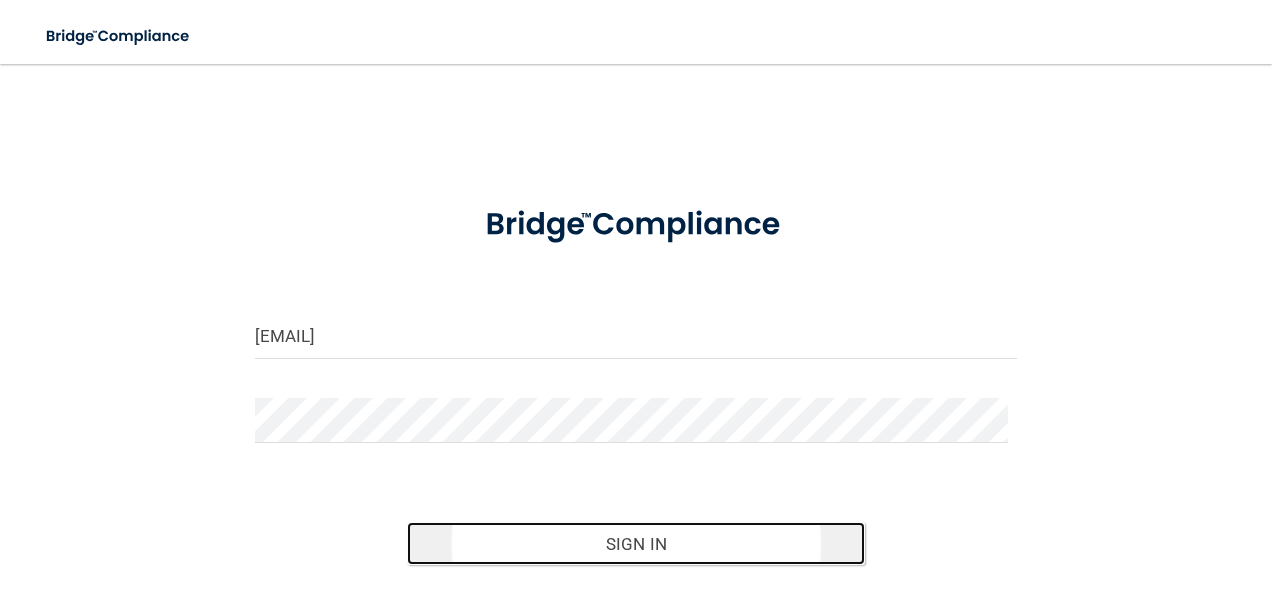 click on "Sign In" at bounding box center [636, 544] 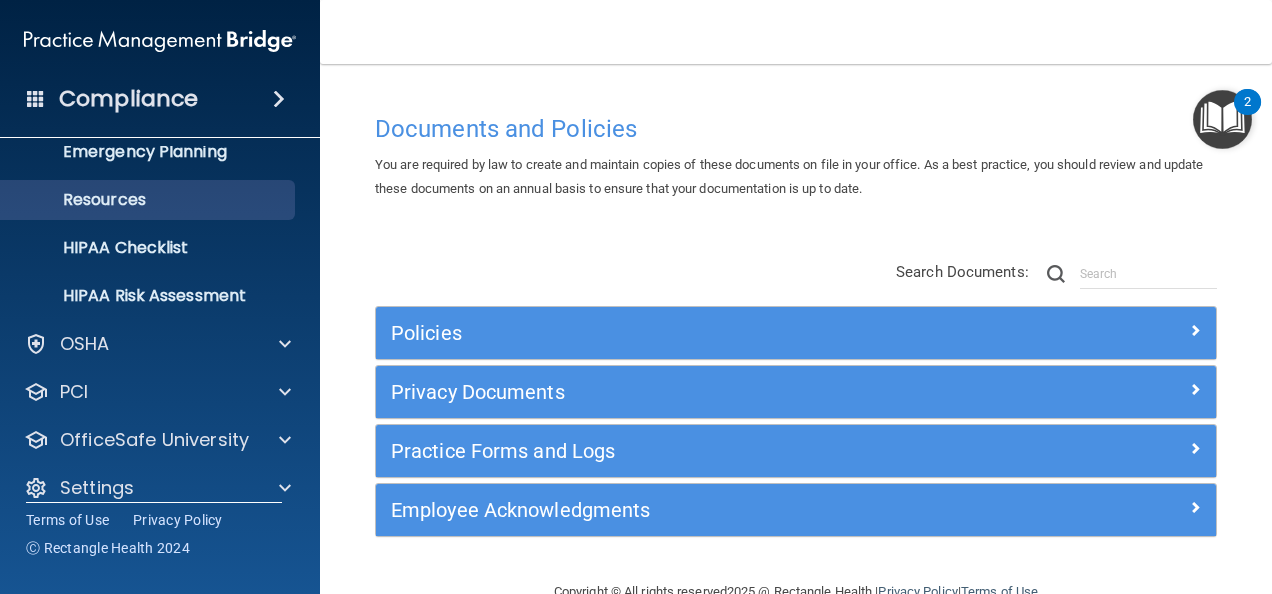 scroll, scrollTop: 235, scrollLeft: 0, axis: vertical 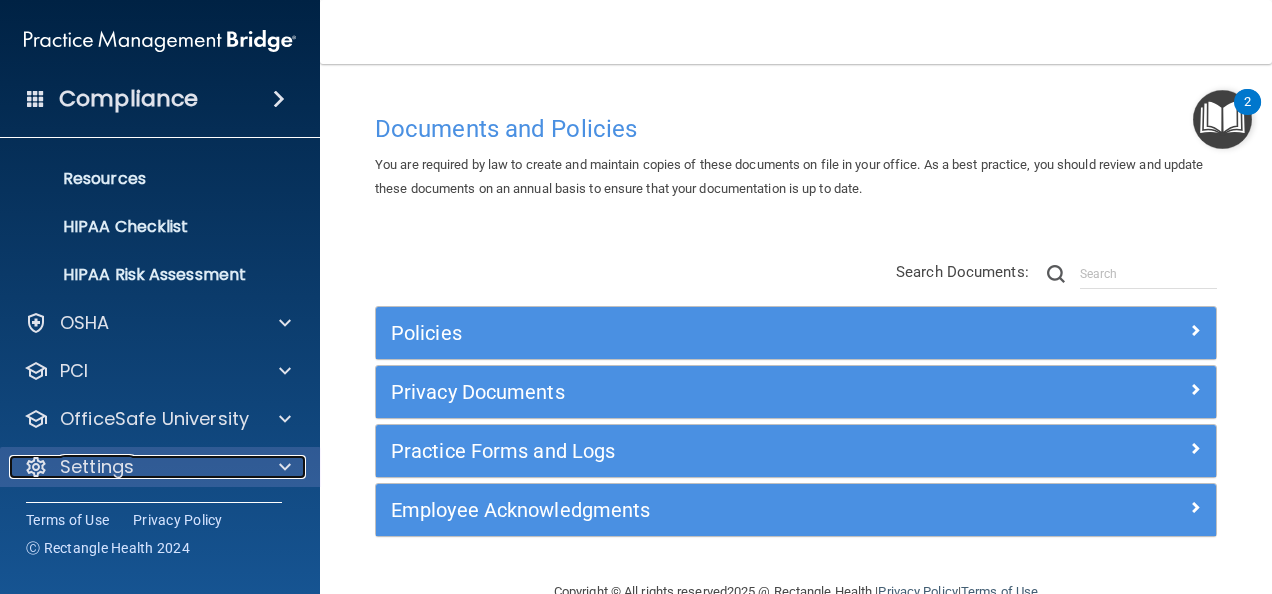 click on "Settings" at bounding box center [97, 467] 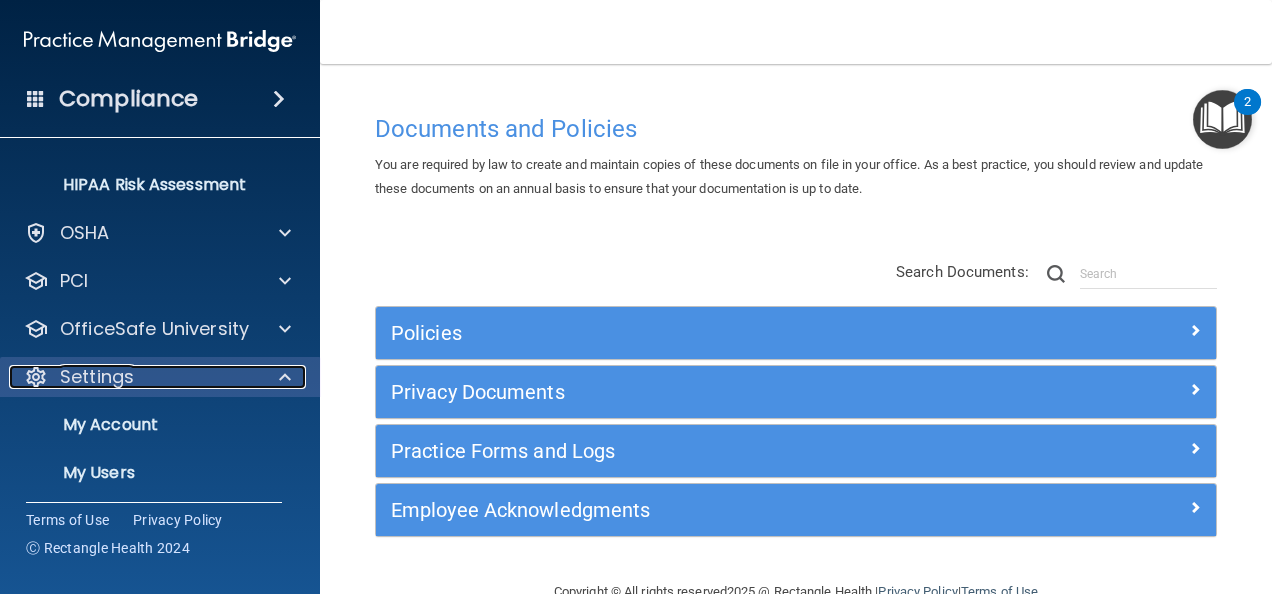 scroll, scrollTop: 427, scrollLeft: 0, axis: vertical 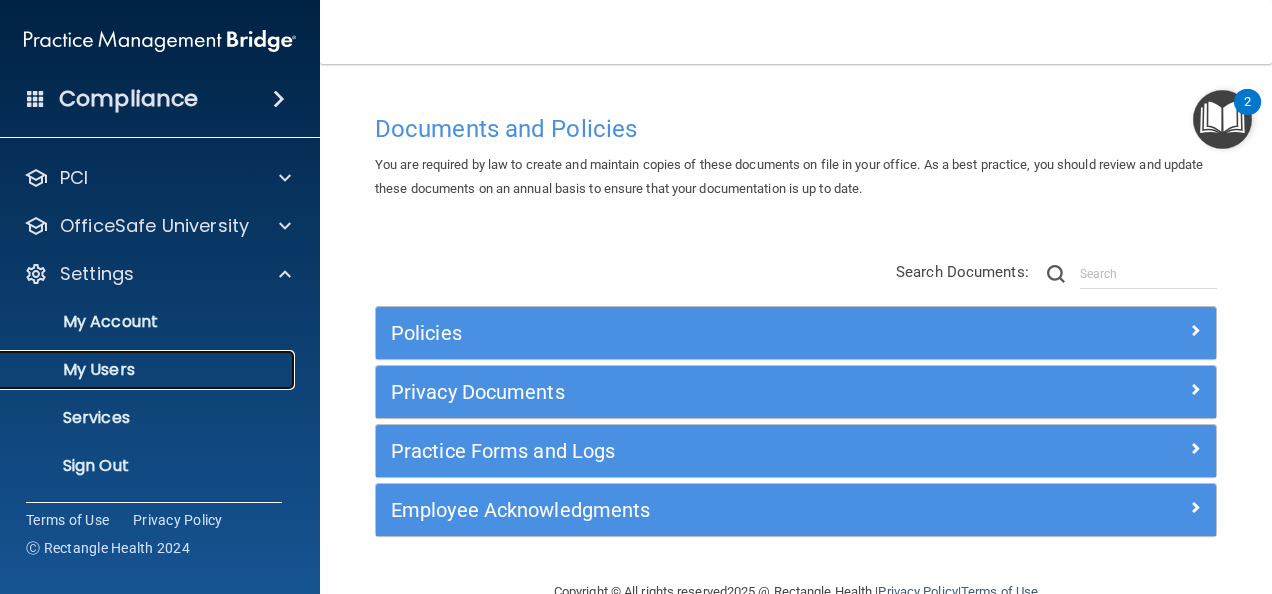click on "My Users" at bounding box center [149, 370] 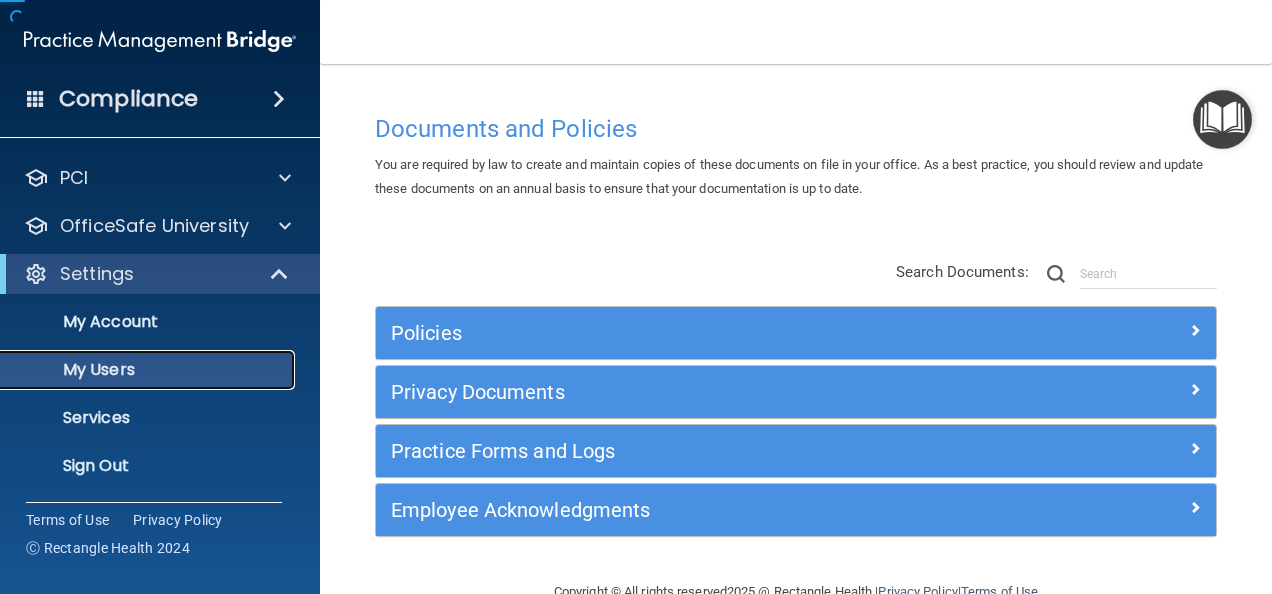 scroll, scrollTop: 91, scrollLeft: 0, axis: vertical 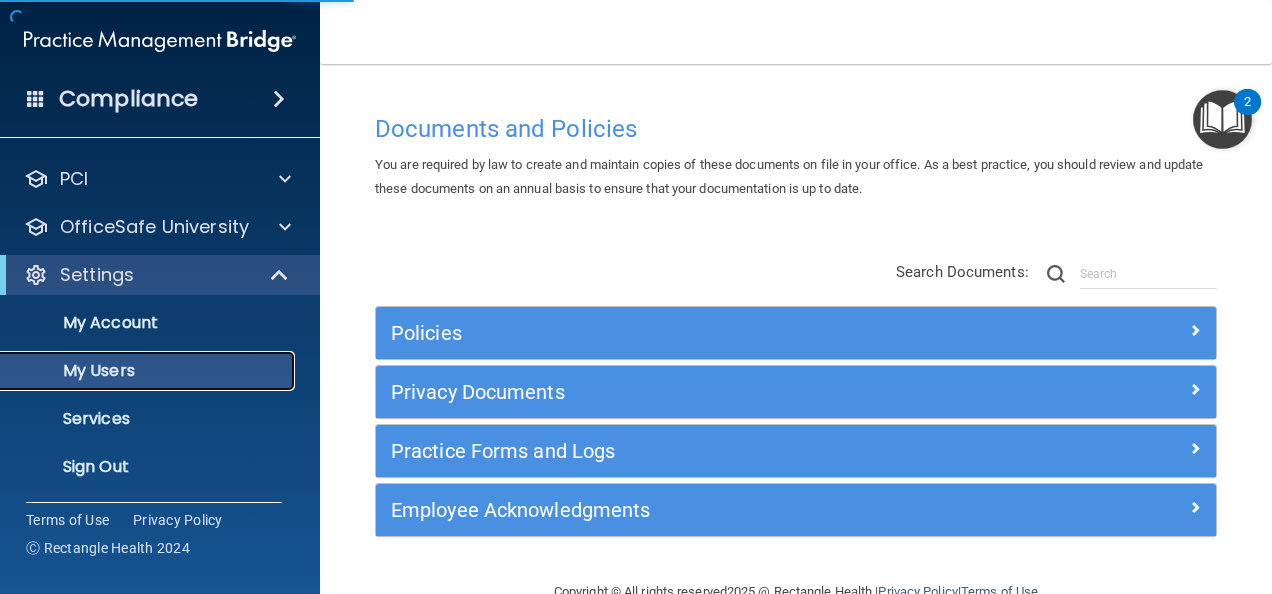select on "20" 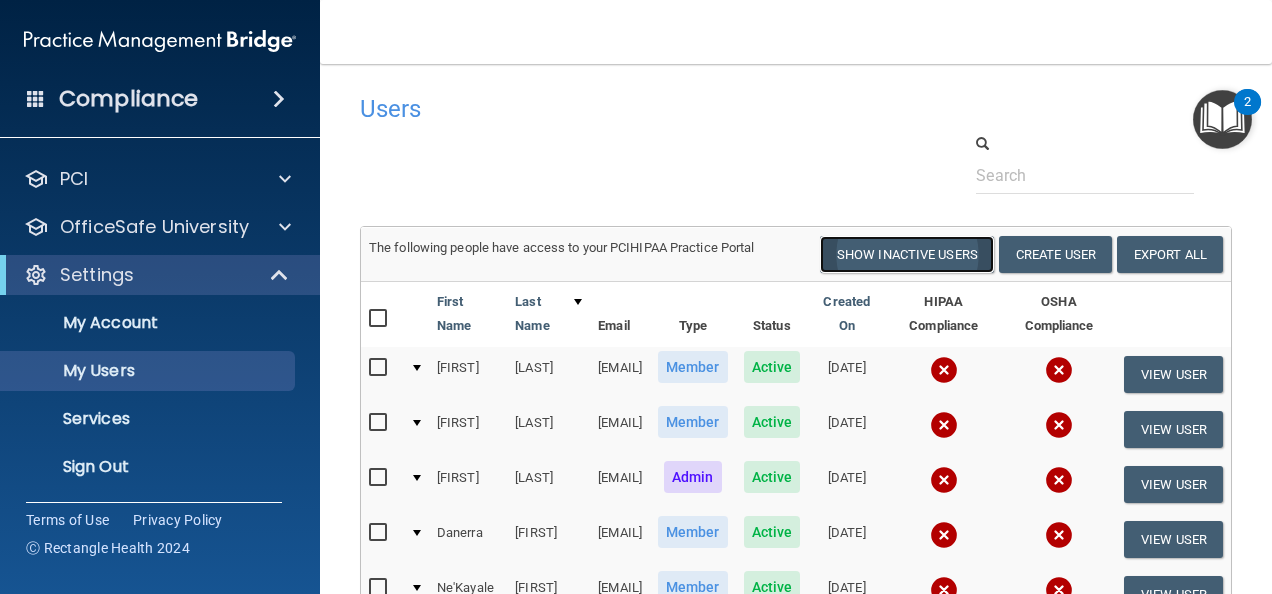 click on "Show Inactive Users" at bounding box center (907, 254) 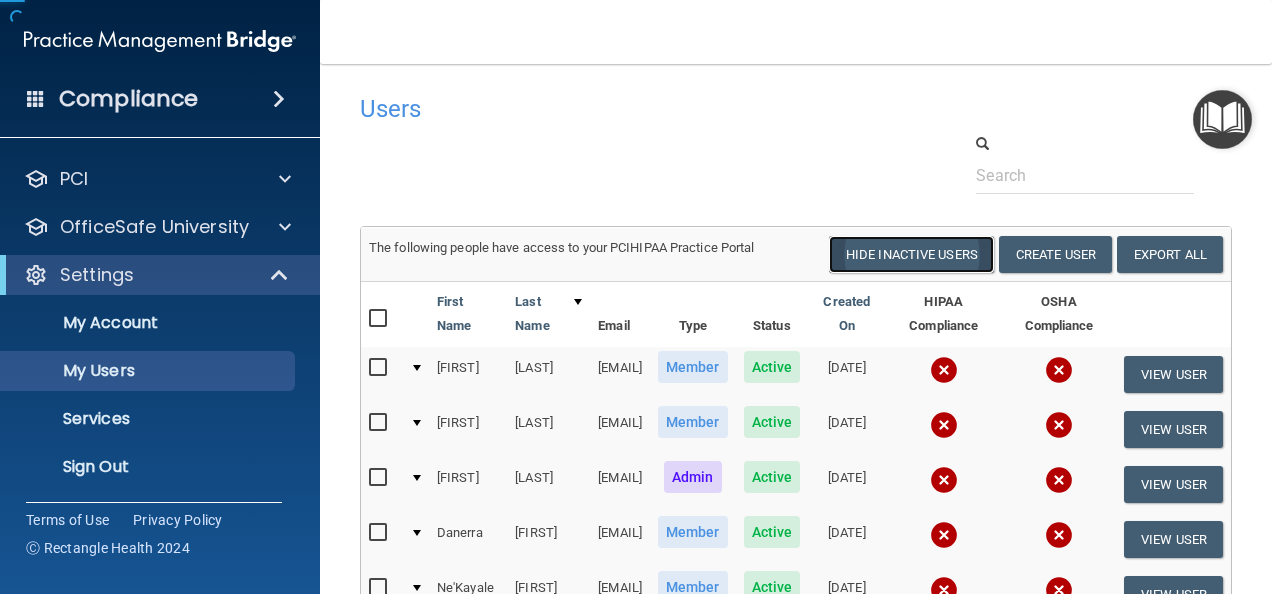 click on "Hide Inactive Users" at bounding box center (911, 254) 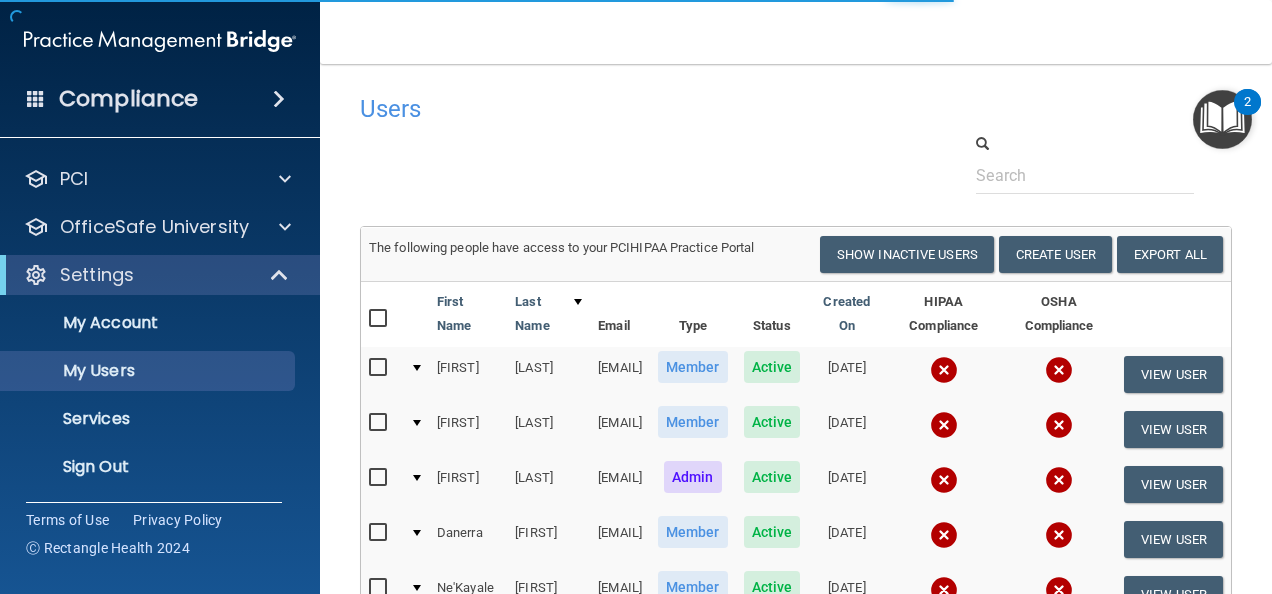 select on "20" 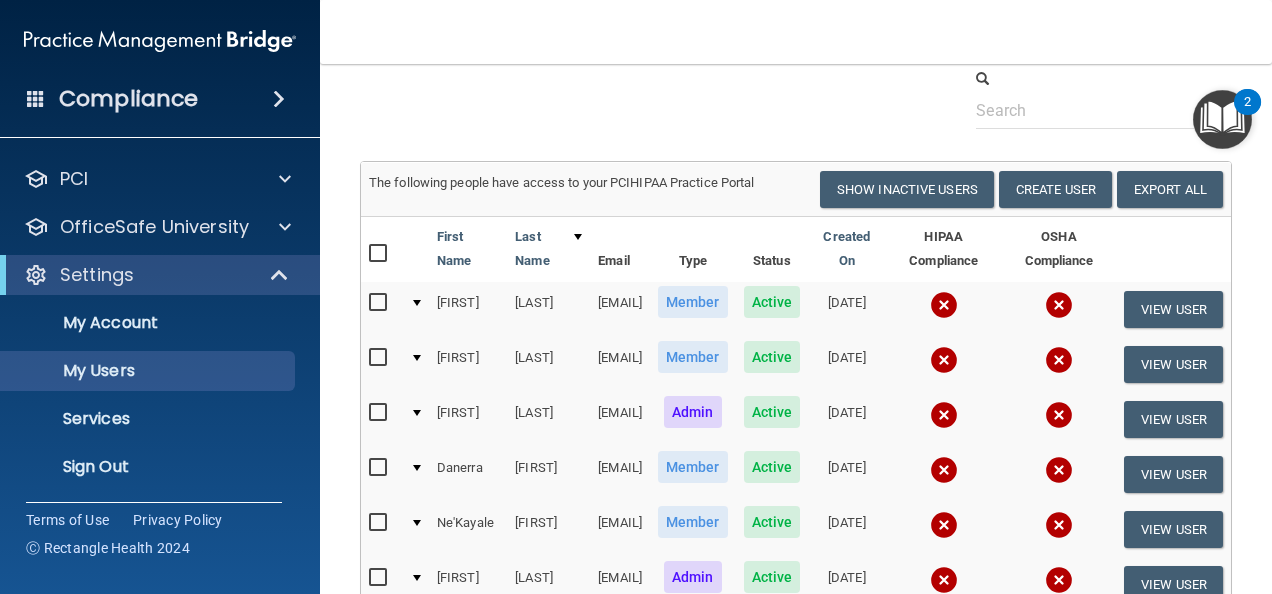 scroll, scrollTop: 0, scrollLeft: 0, axis: both 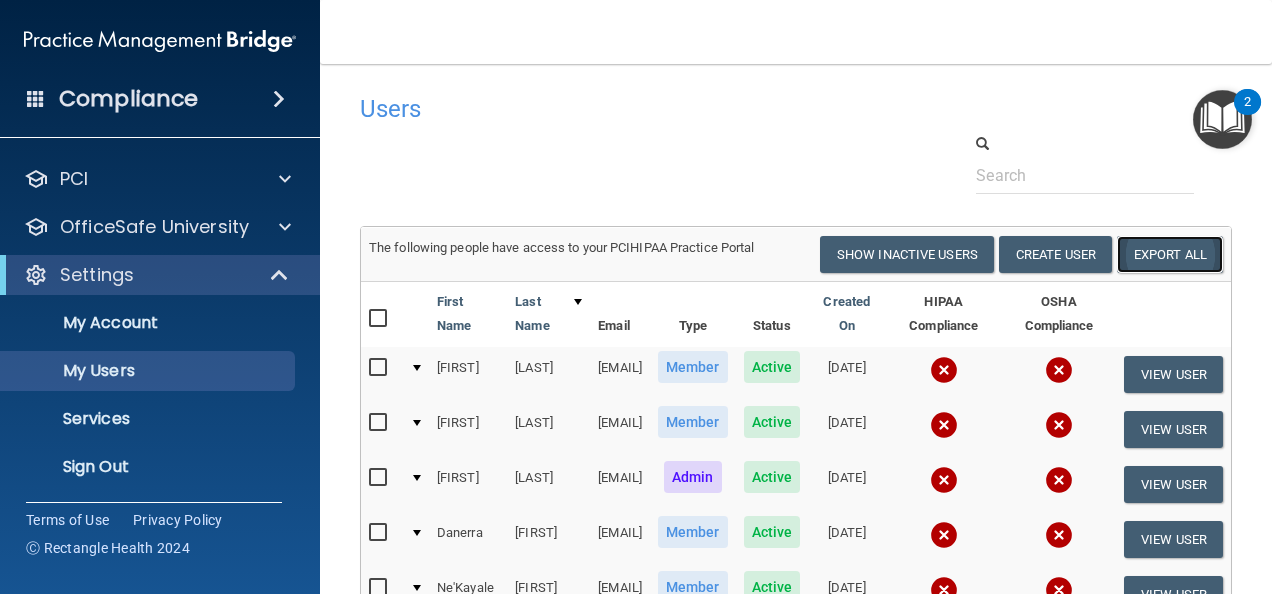 click on "Export All" at bounding box center (1170, 254) 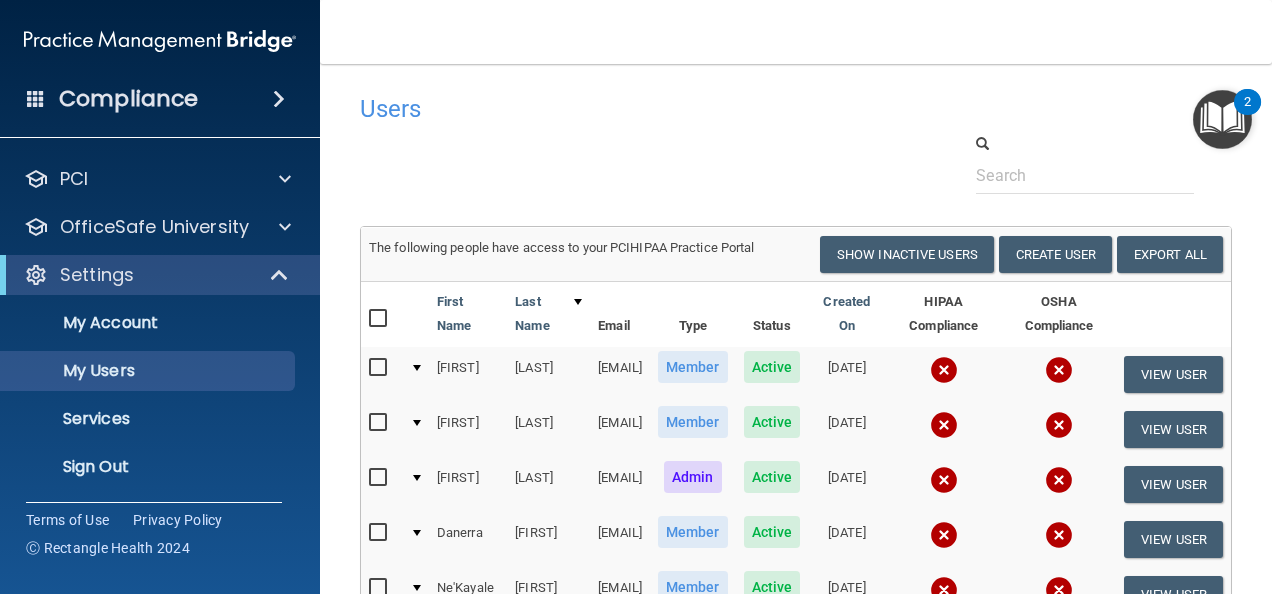 click on "Users" at bounding box center (608, 109) 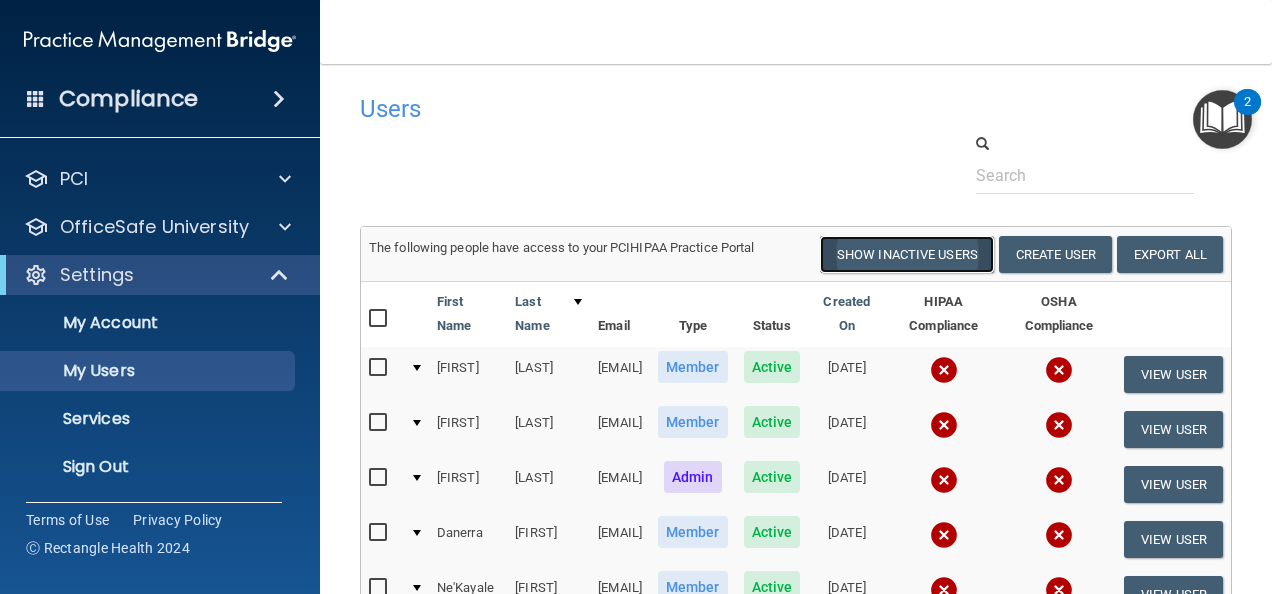 click on "Show Inactive Users" at bounding box center (907, 254) 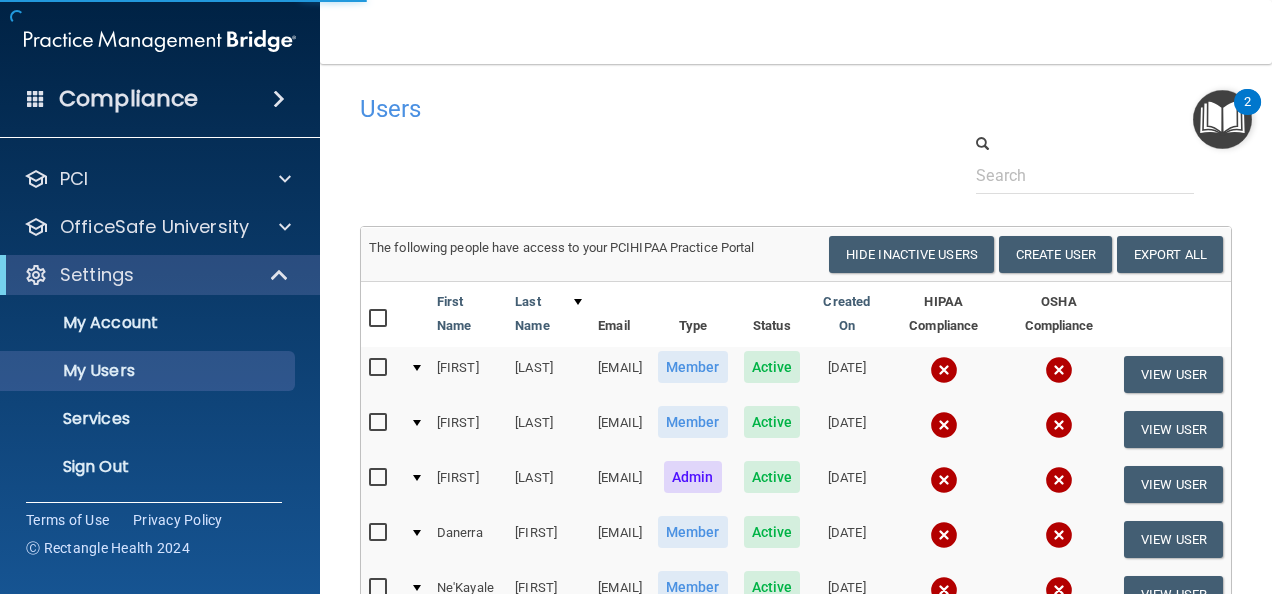 select on "20" 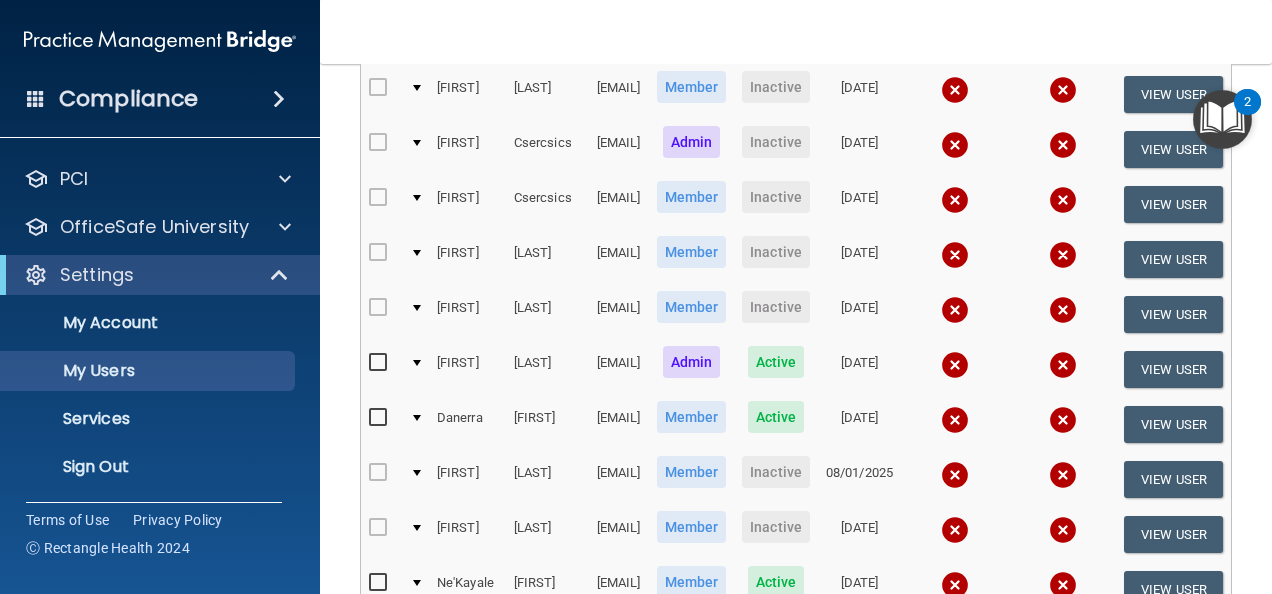 scroll, scrollTop: 600, scrollLeft: 0, axis: vertical 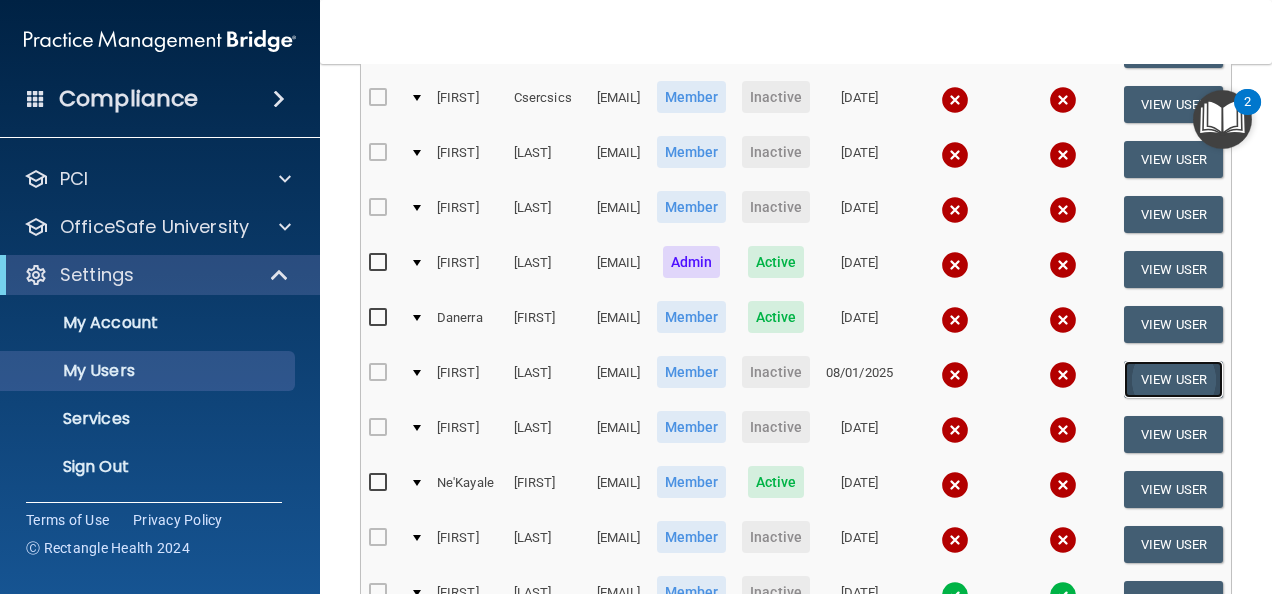 click on "View User" at bounding box center [1173, 379] 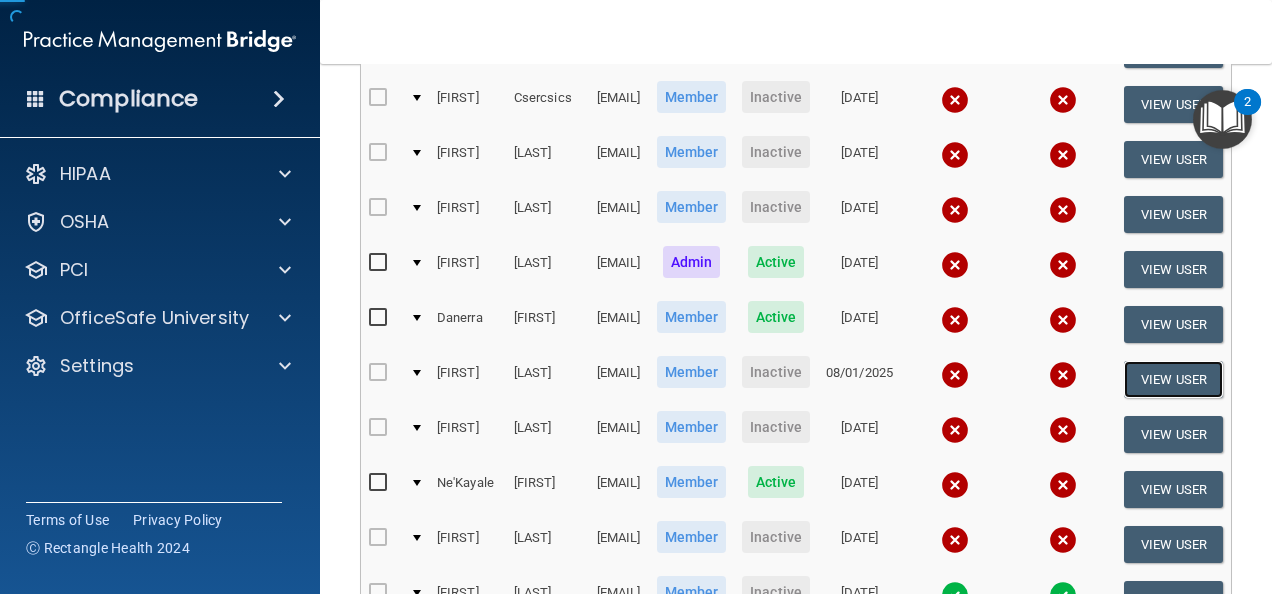 scroll, scrollTop: 0, scrollLeft: 0, axis: both 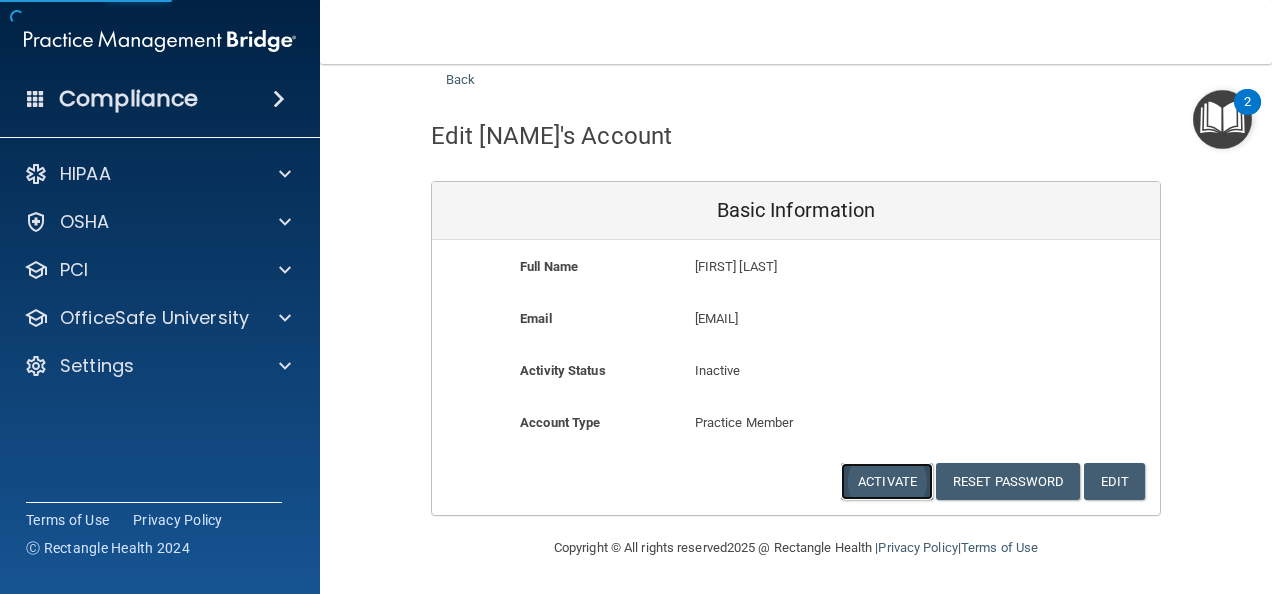 click on "Activate" at bounding box center [887, 481] 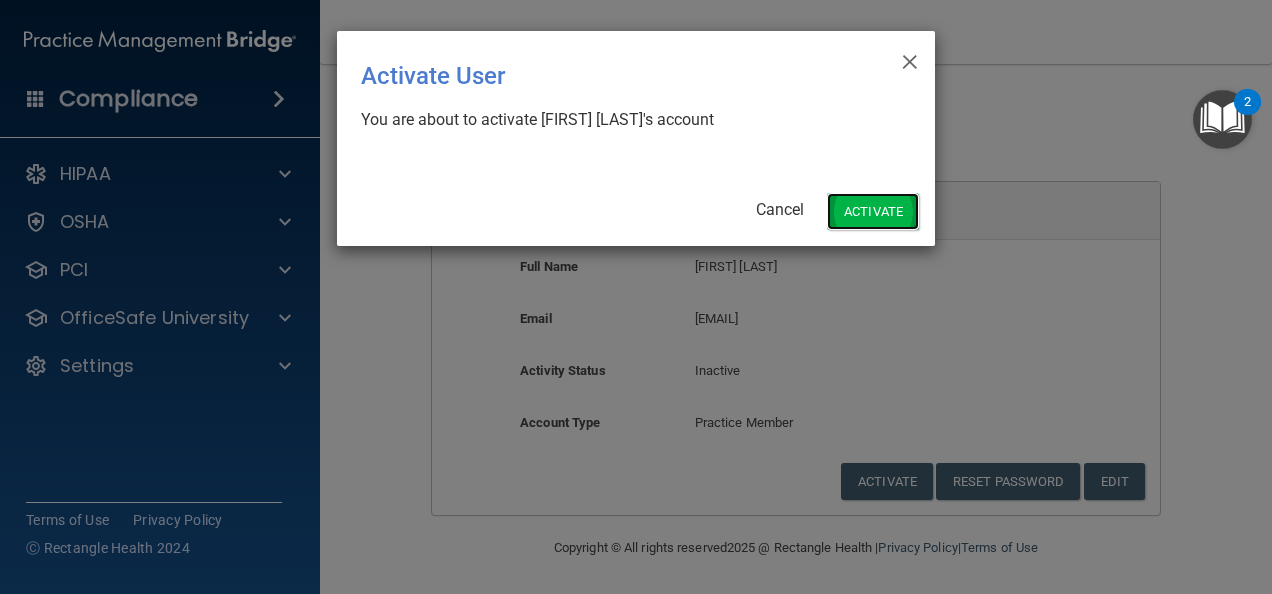 click on "Activate" at bounding box center (873, 211) 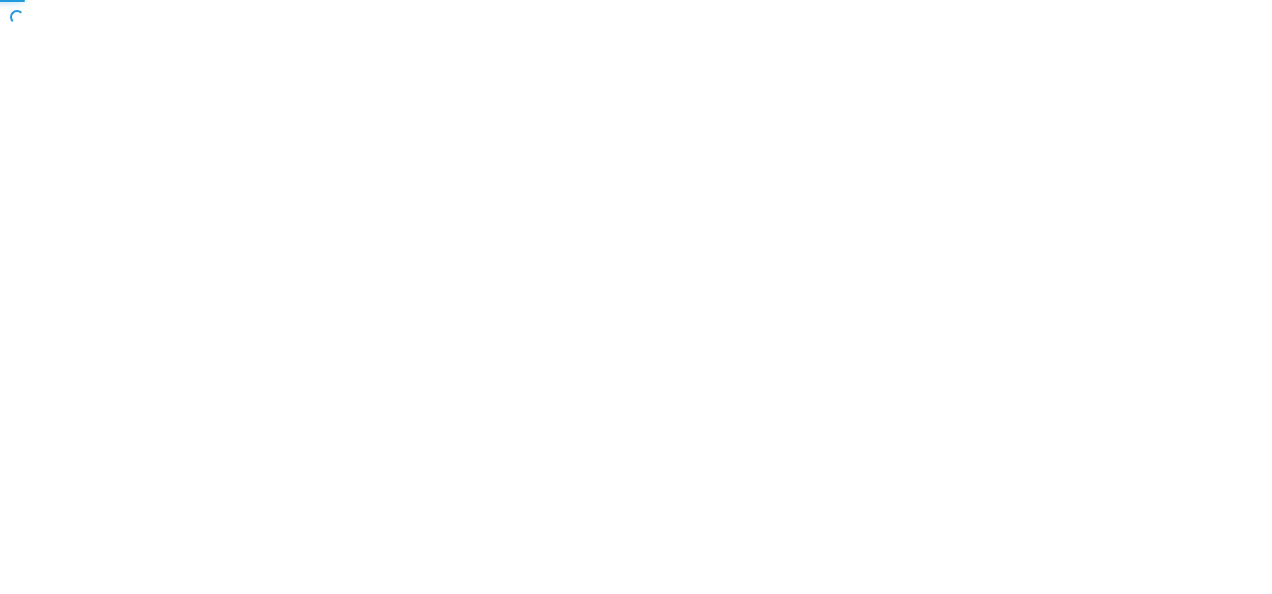 scroll, scrollTop: 0, scrollLeft: 0, axis: both 